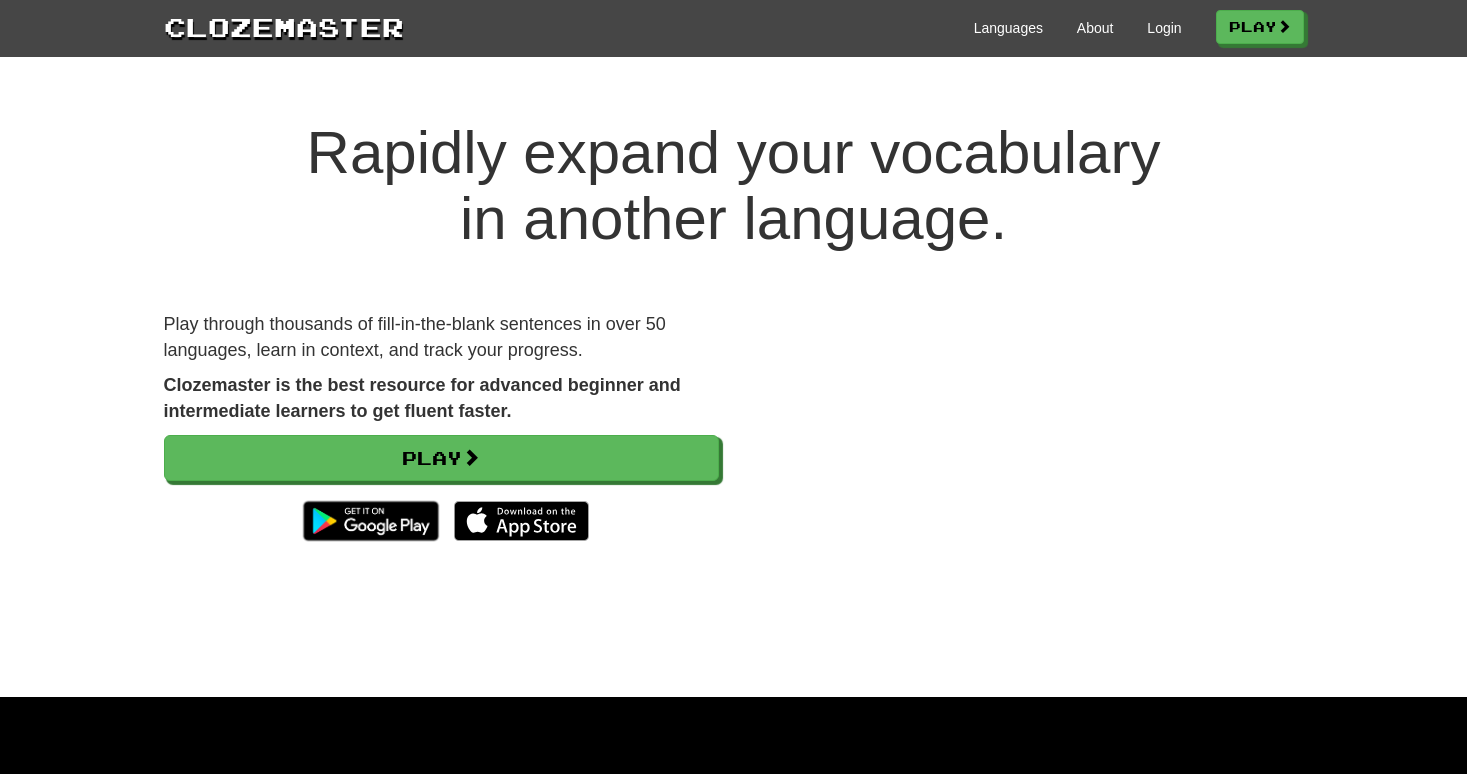 scroll, scrollTop: 0, scrollLeft: 0, axis: both 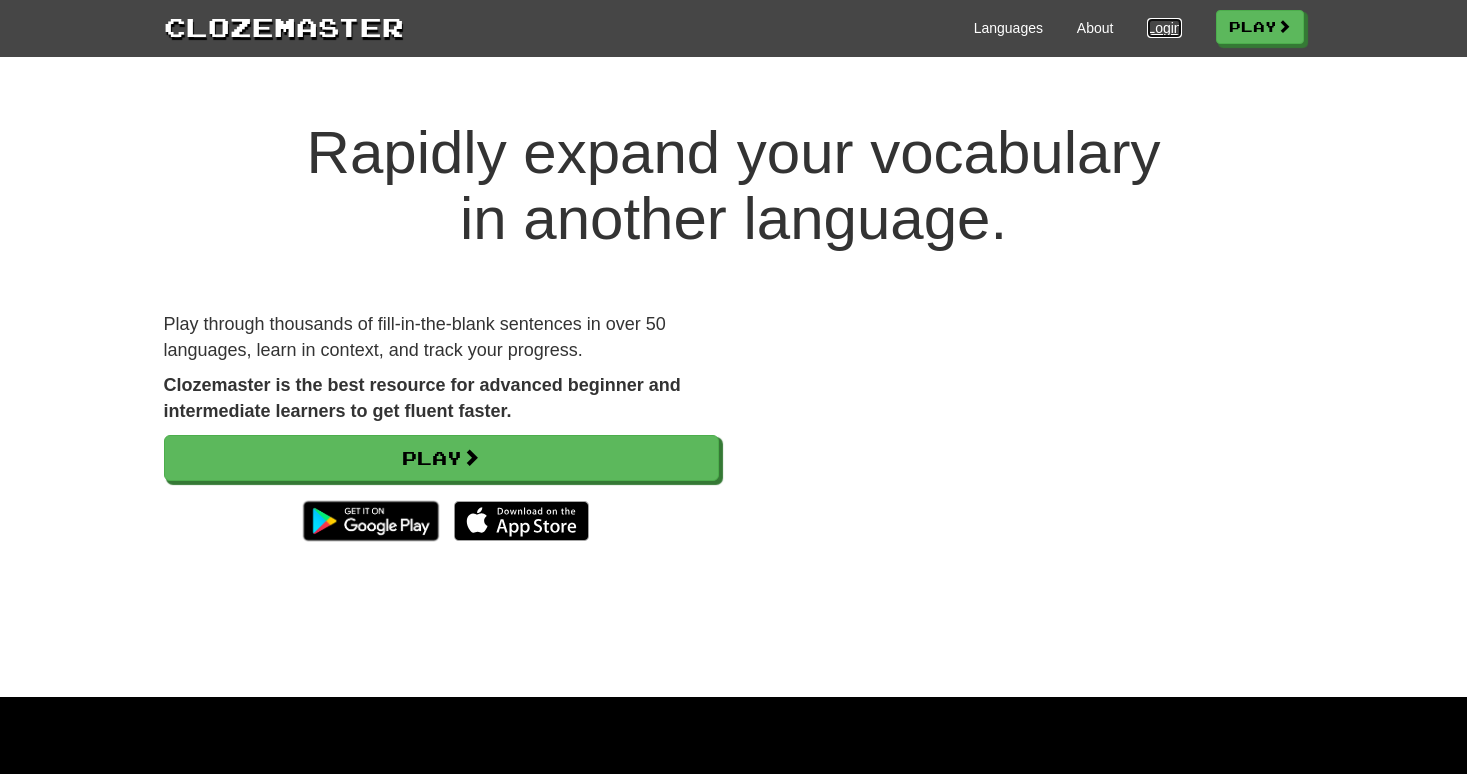 click on "Login" at bounding box center (1164, 28) 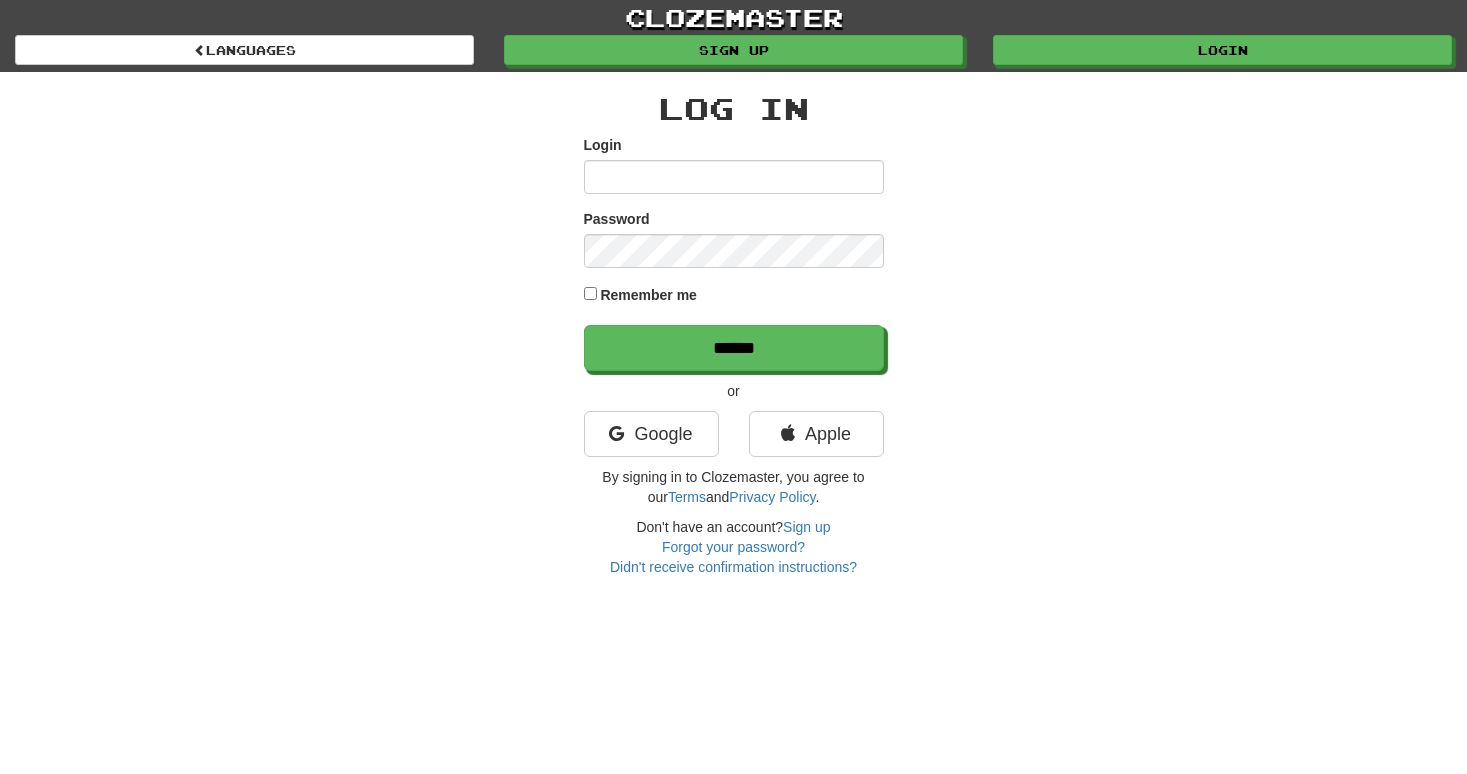 scroll, scrollTop: 0, scrollLeft: 0, axis: both 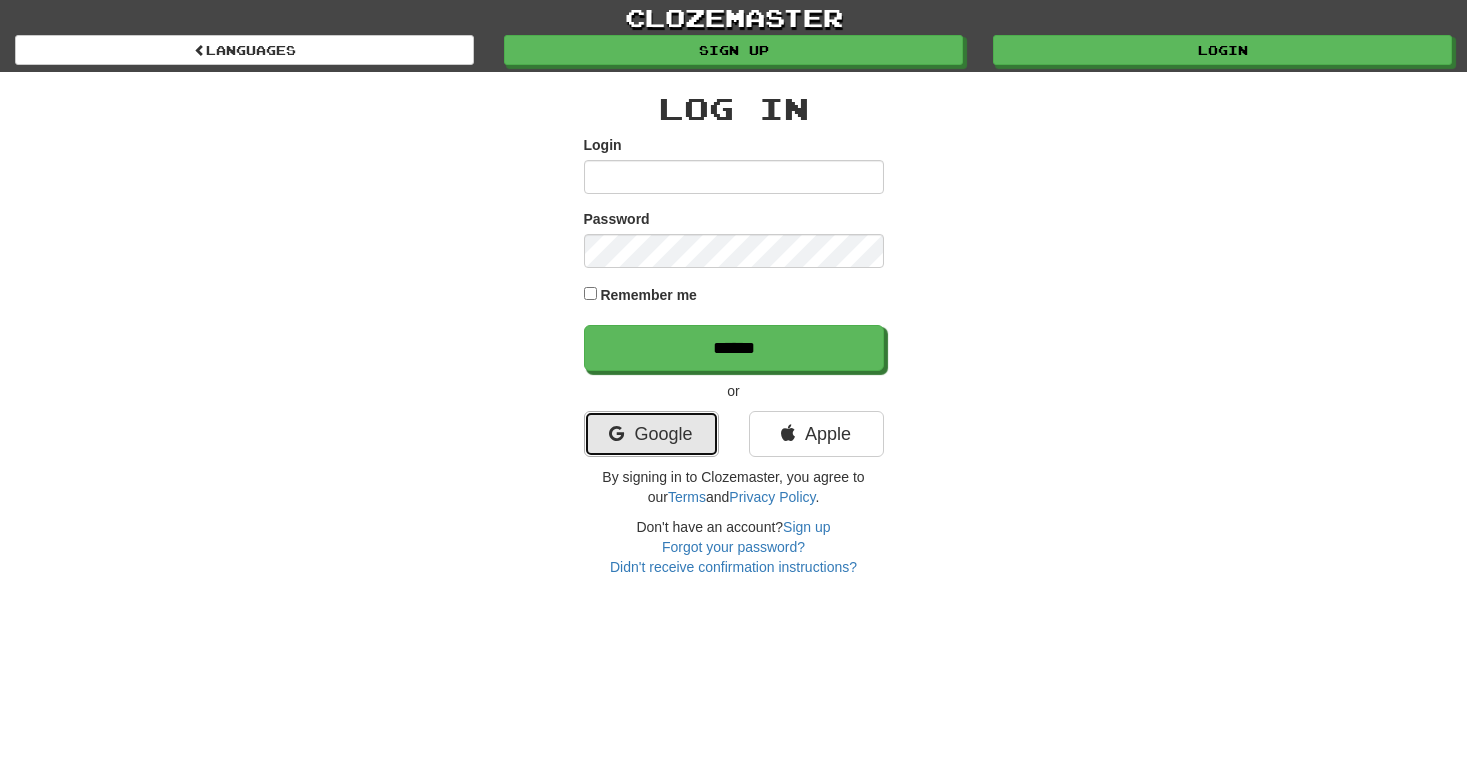click on "Google" at bounding box center (651, 434) 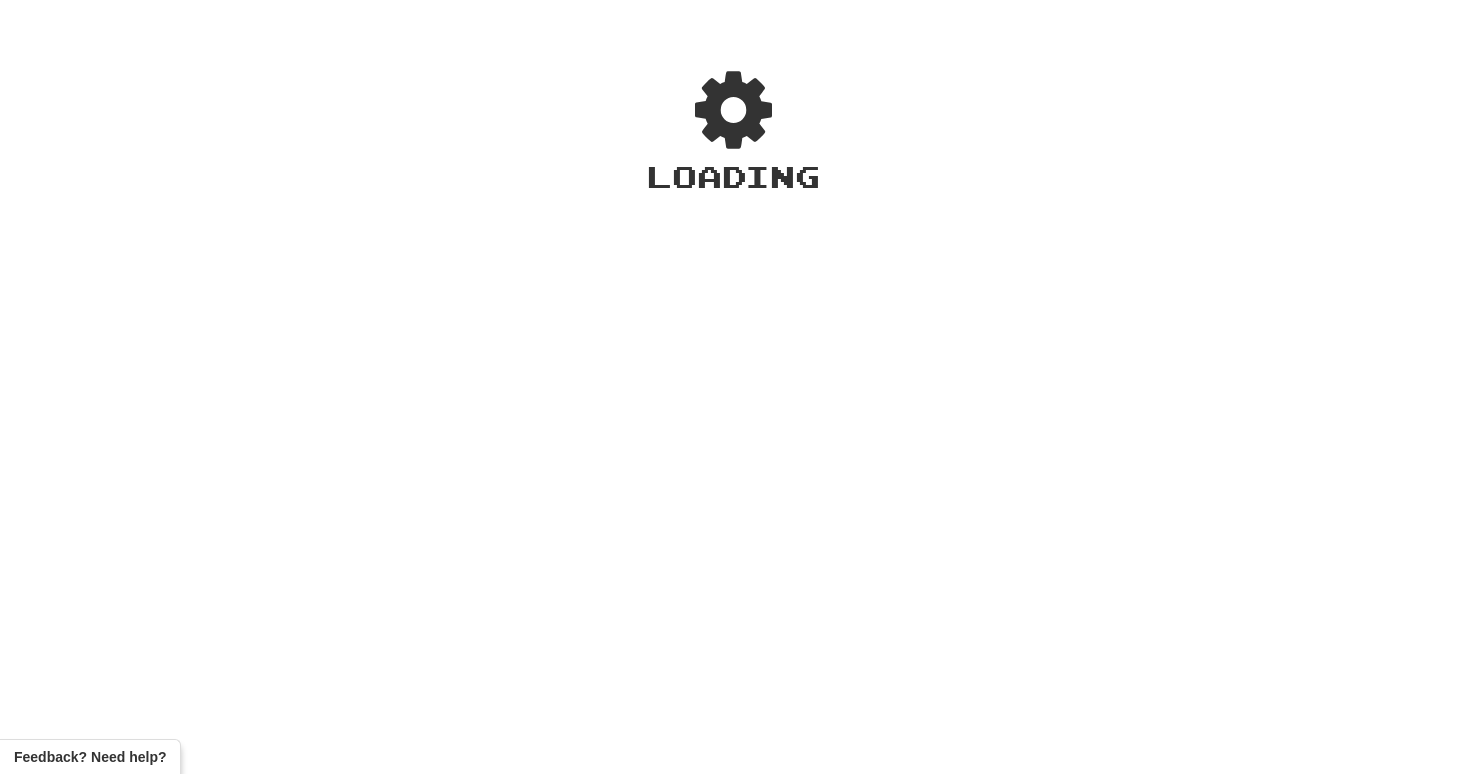 scroll, scrollTop: 0, scrollLeft: 0, axis: both 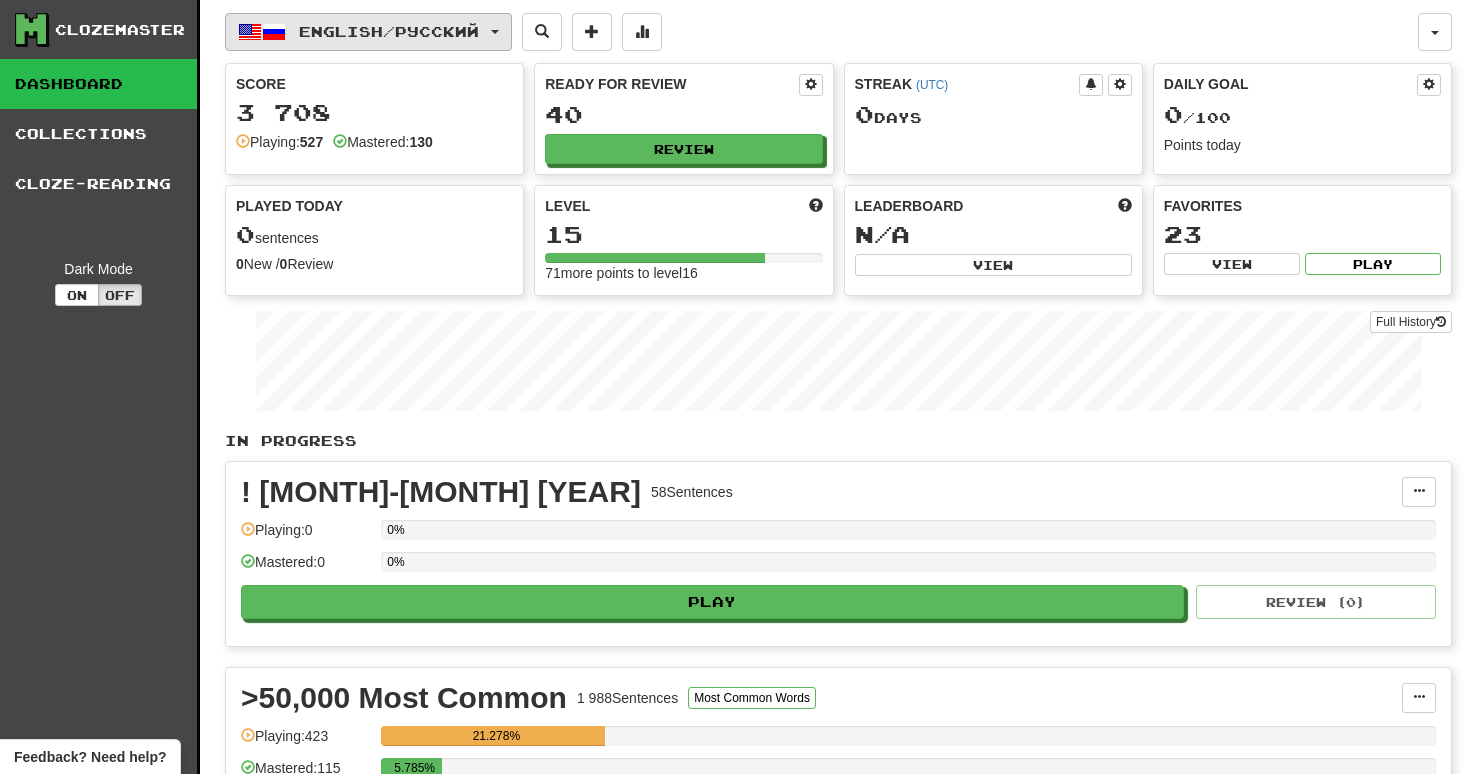 click on "English  /  Русский" at bounding box center [368, 32] 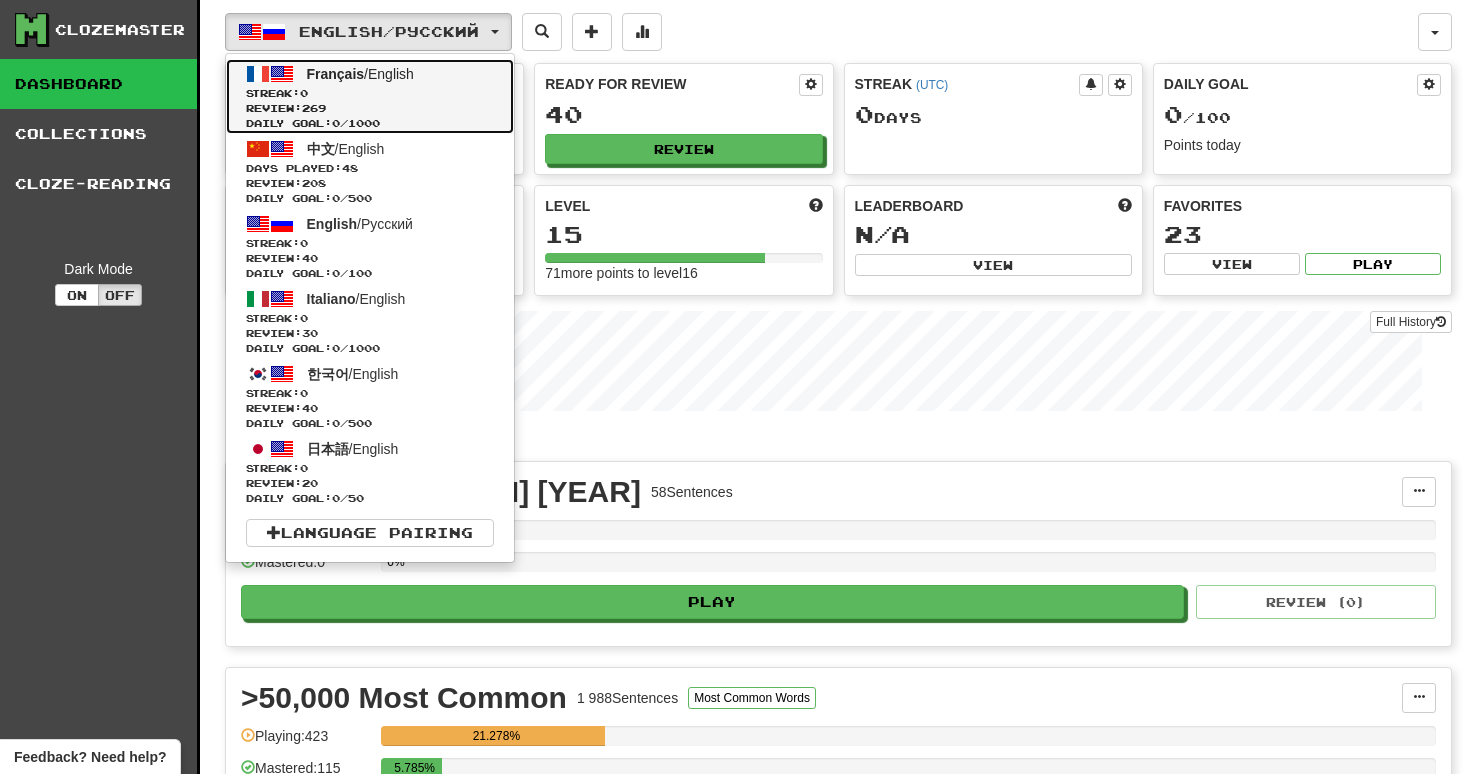 click on "Review:  269" at bounding box center [370, 108] 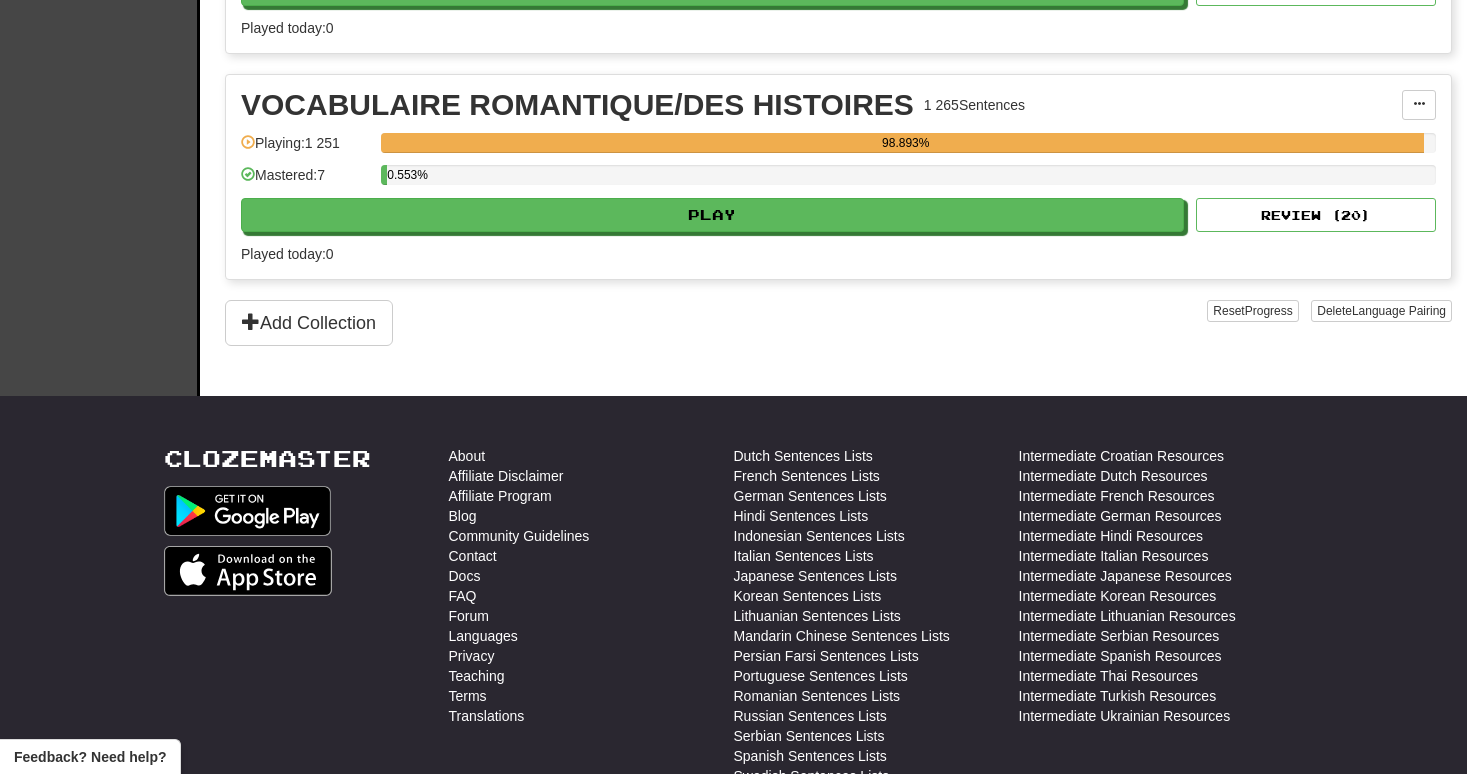 scroll, scrollTop: 1035, scrollLeft: 0, axis: vertical 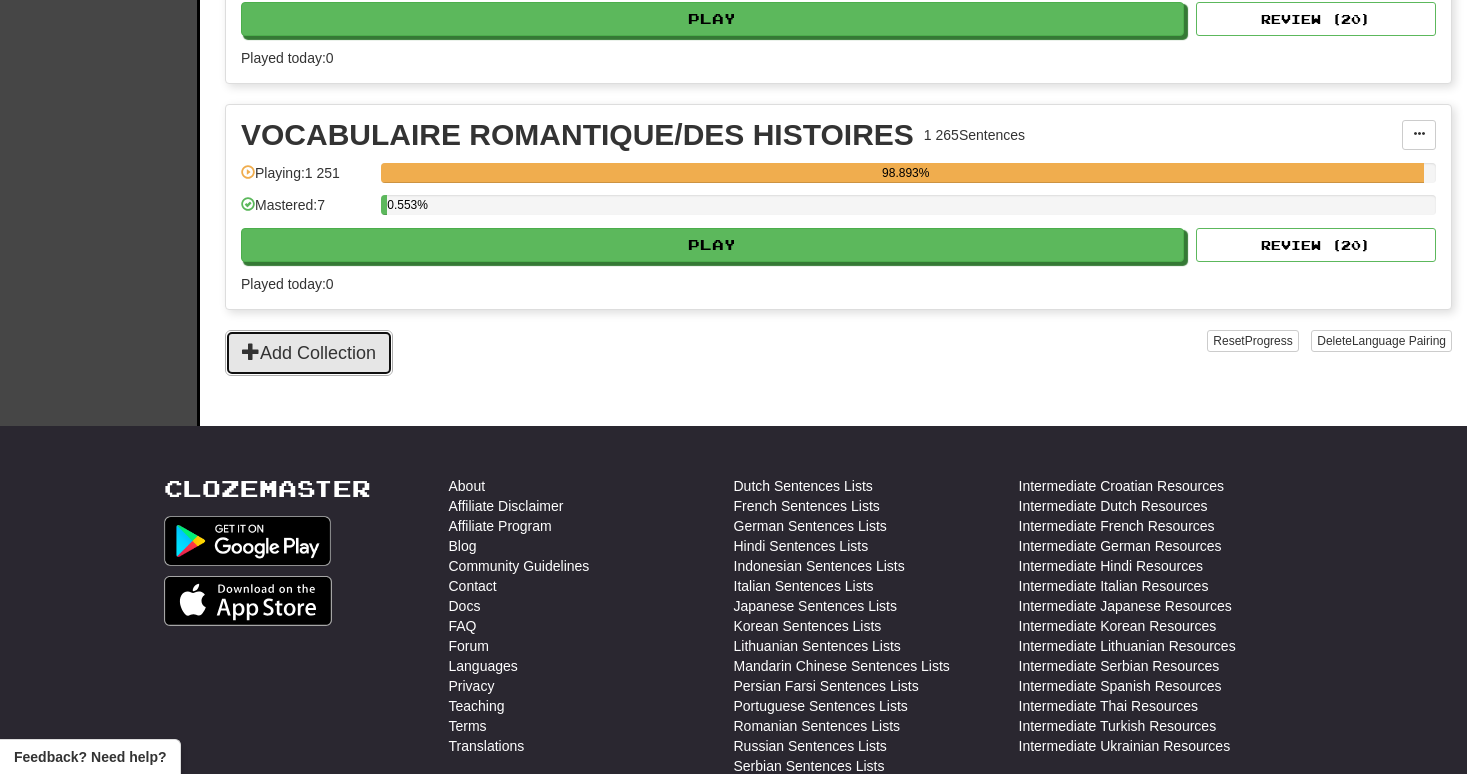 click on "Add Collection" at bounding box center [309, 353] 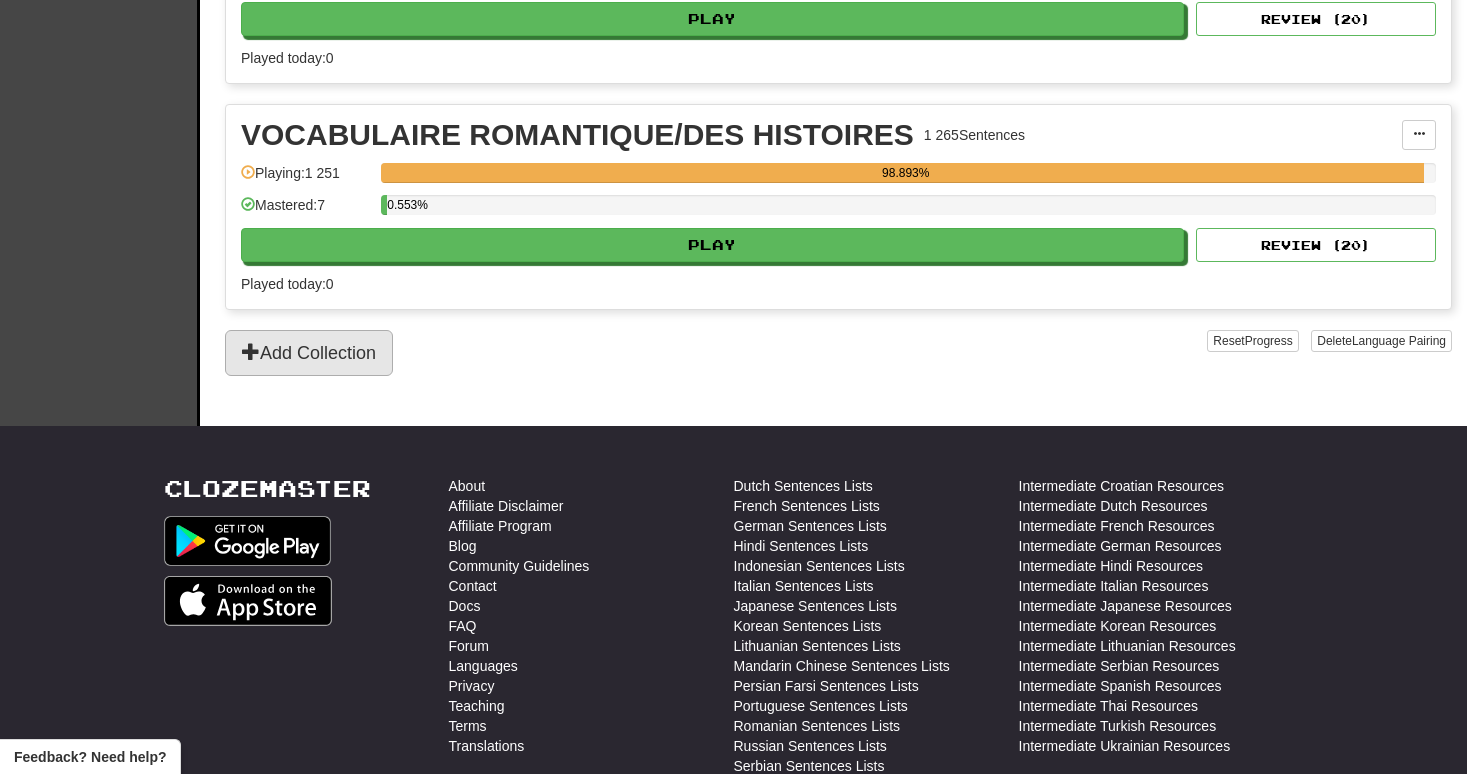 scroll, scrollTop: 0, scrollLeft: 0, axis: both 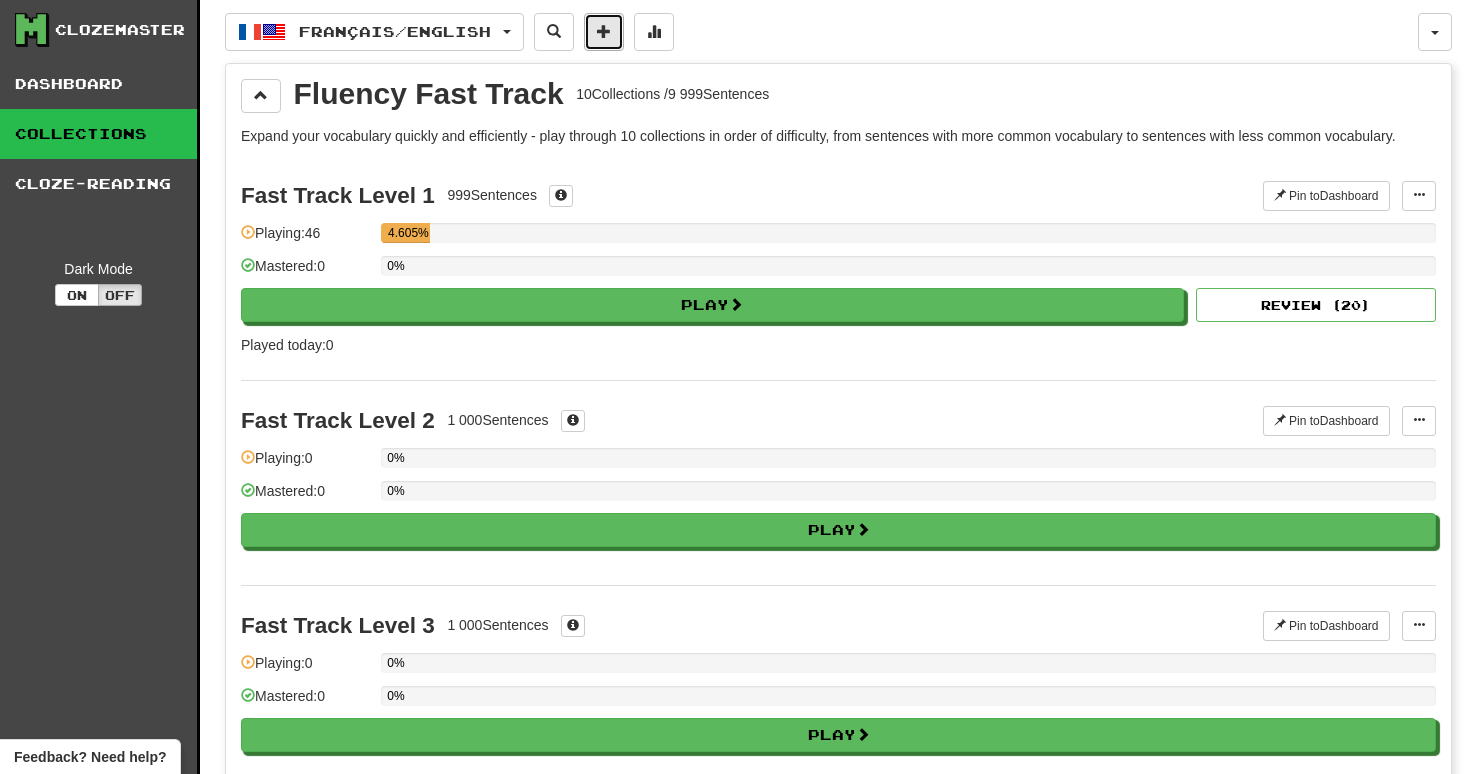 click at bounding box center [604, 31] 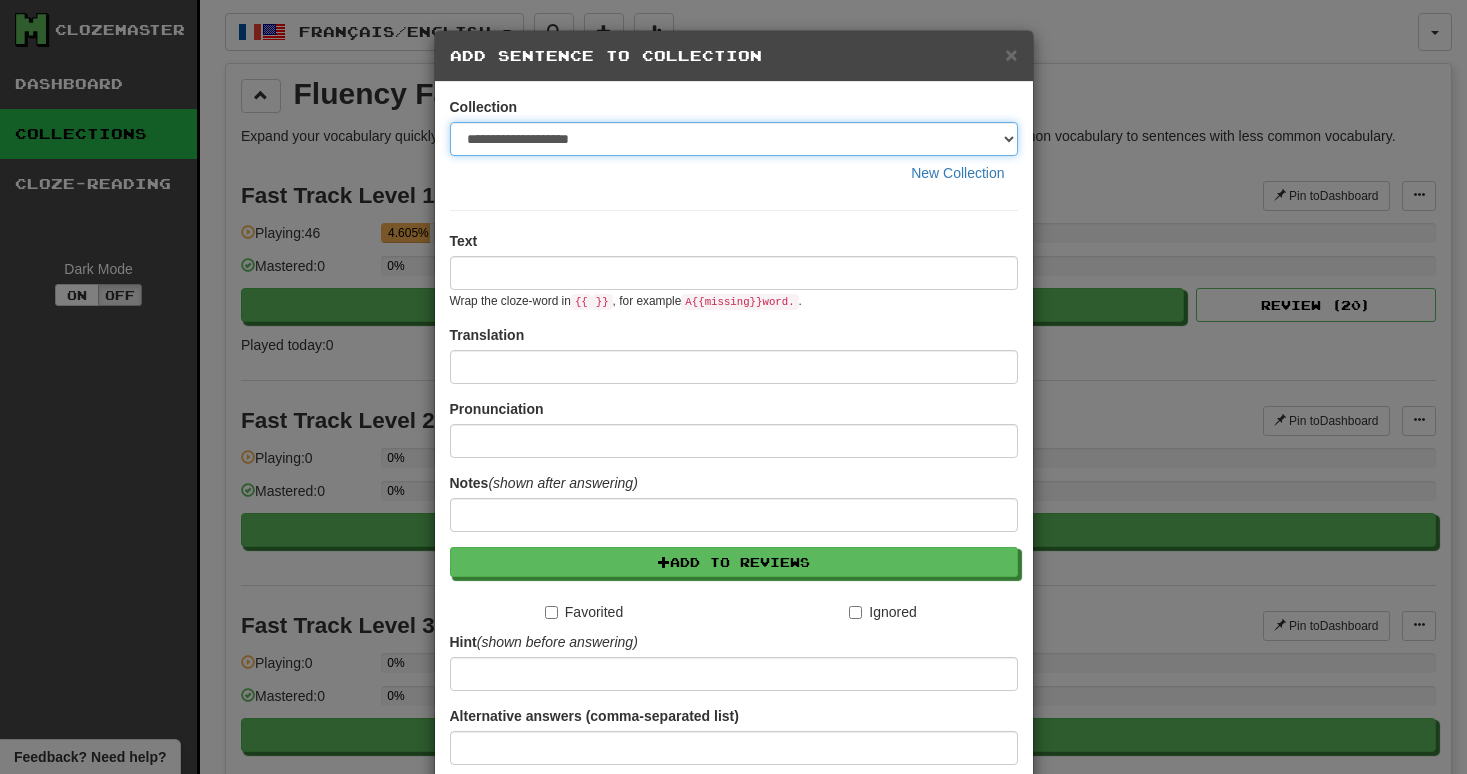 click on "**********" at bounding box center [734, 139] 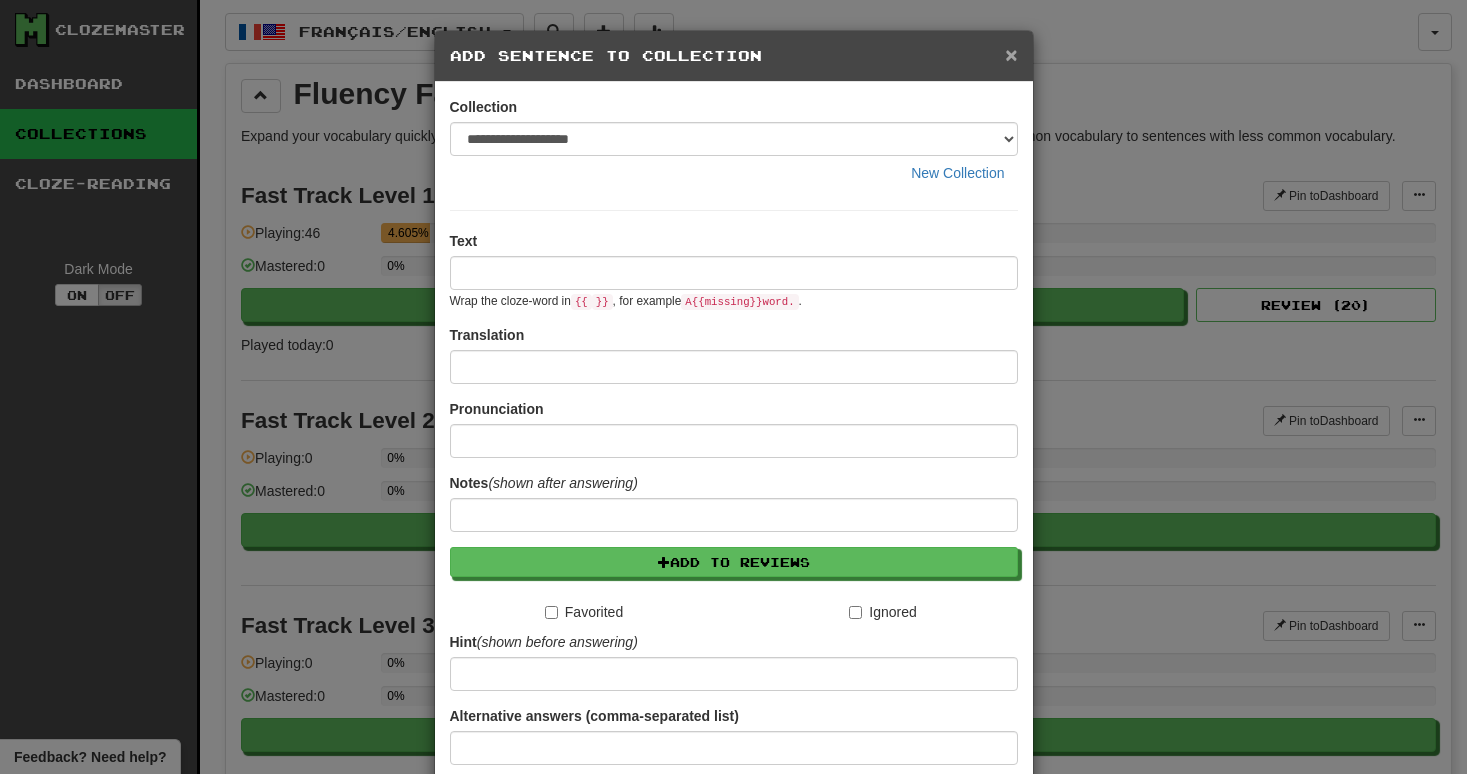 click on "×" at bounding box center (1011, 54) 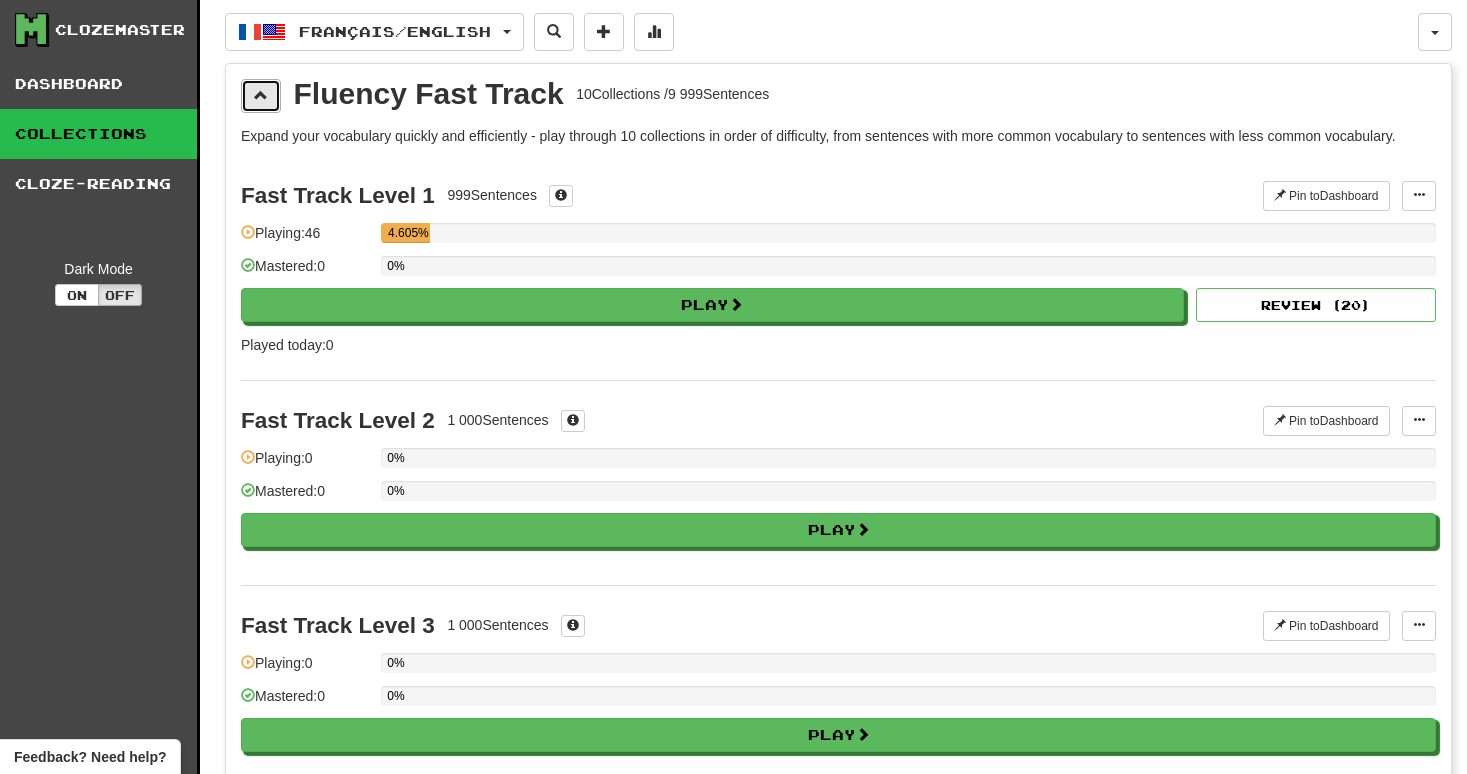 click at bounding box center (261, 95) 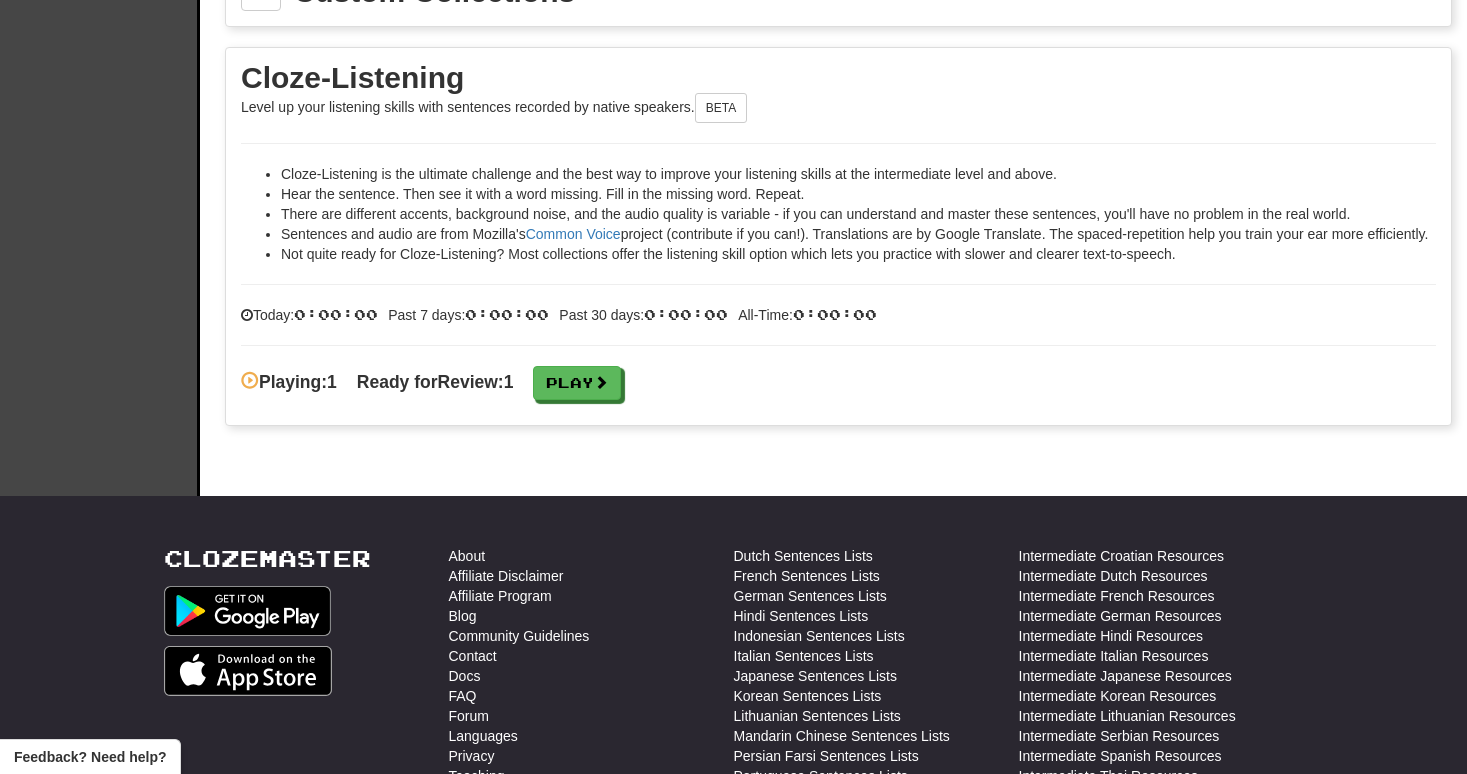 scroll, scrollTop: 0, scrollLeft: 0, axis: both 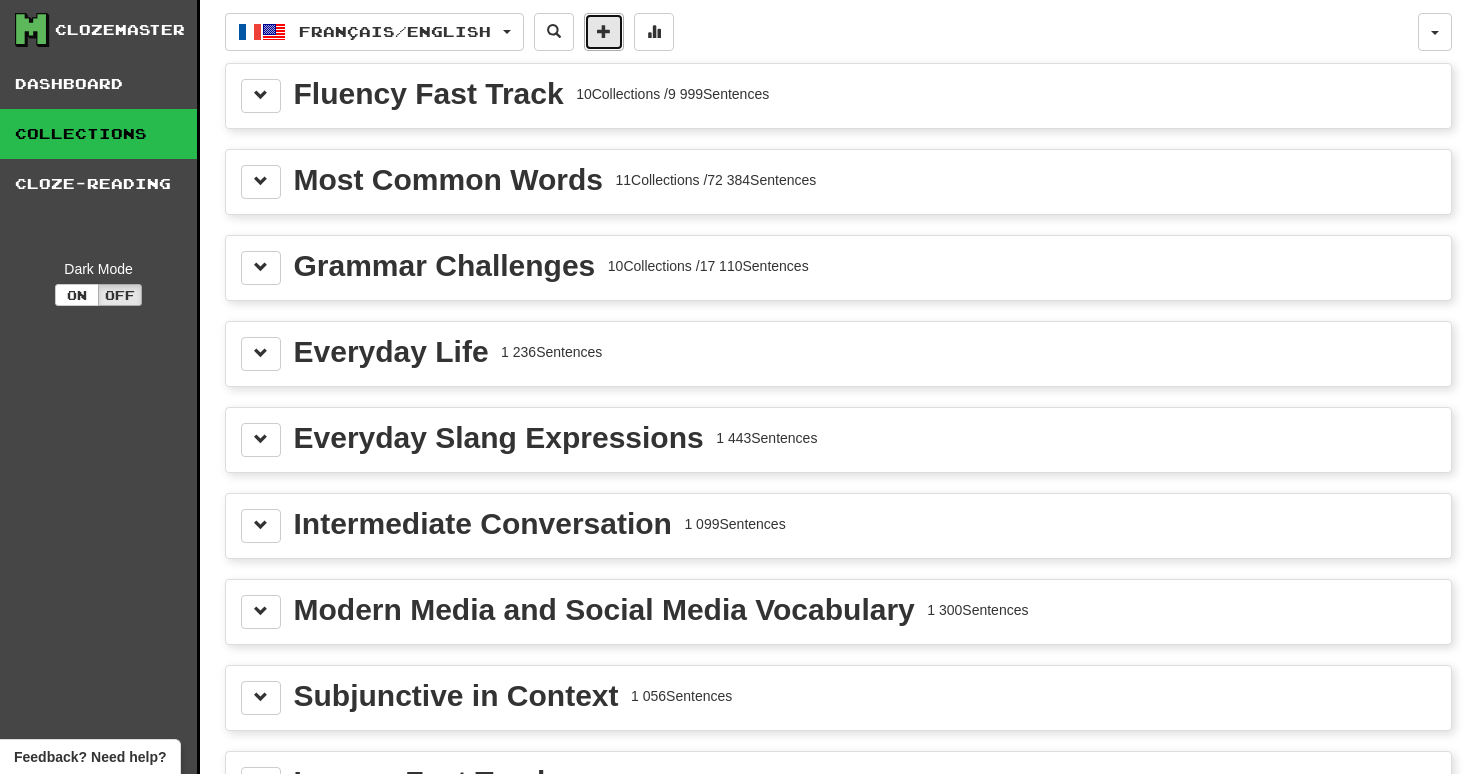 click at bounding box center [604, 32] 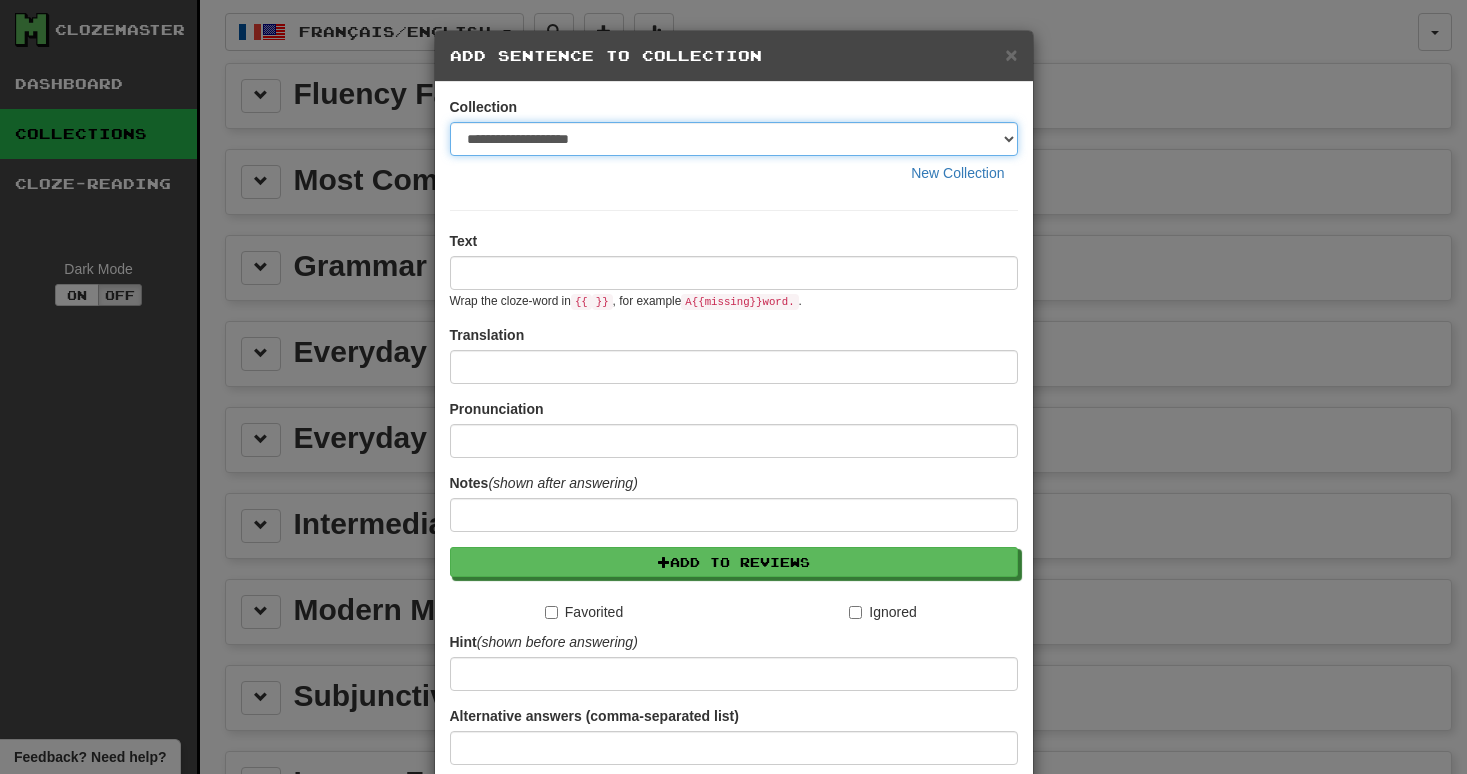 click on "**********" at bounding box center (734, 139) 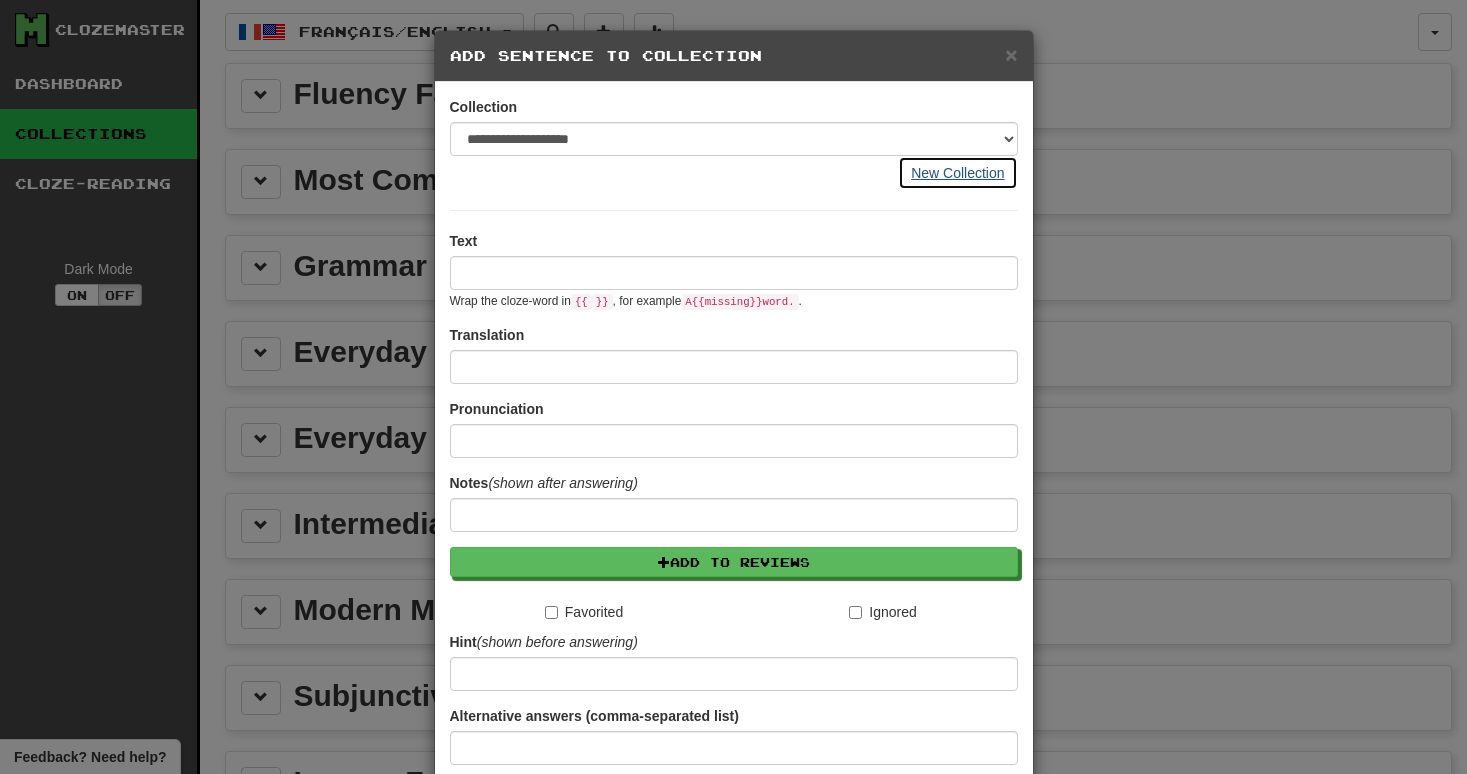 click on "New Collection" at bounding box center [957, 173] 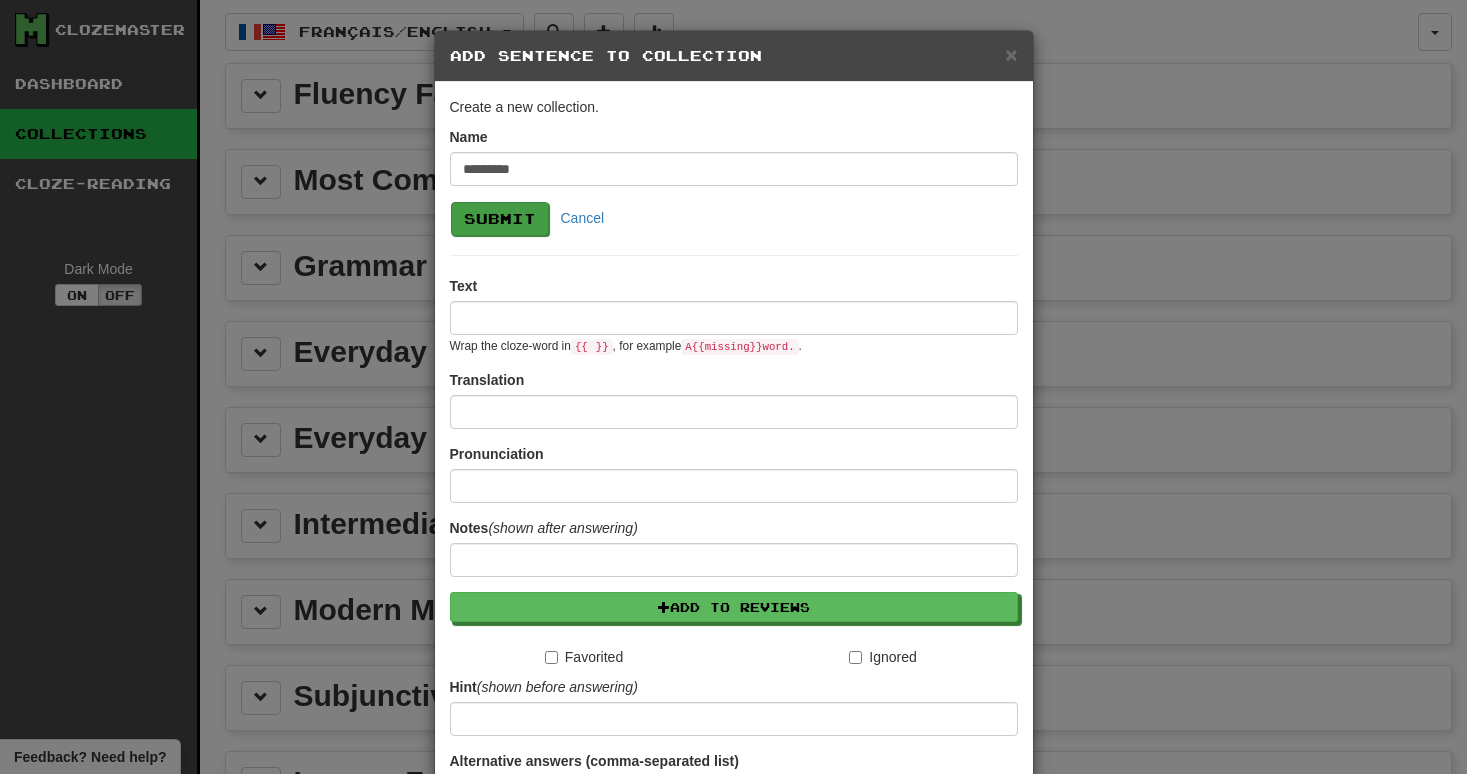 type on "*********" 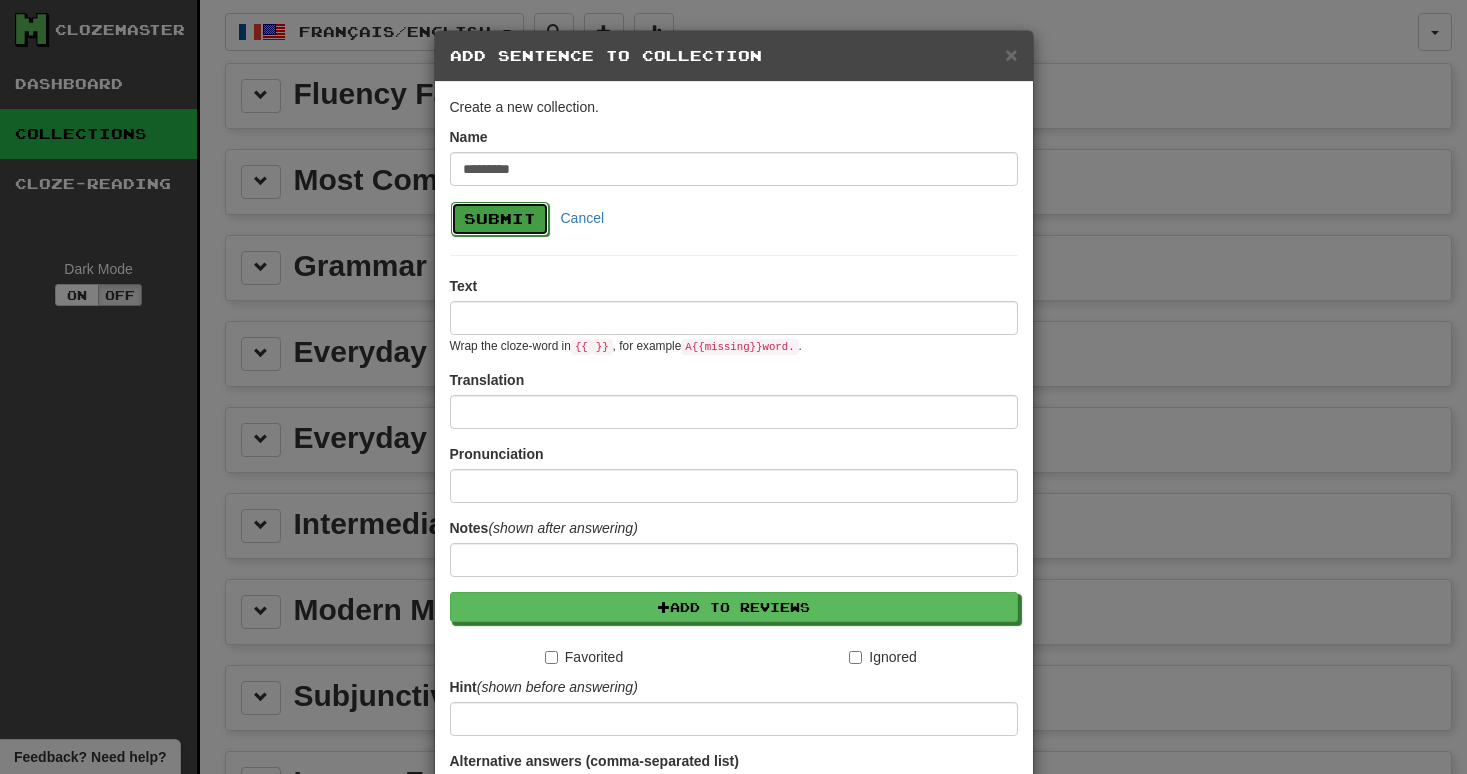 click on "Submit" at bounding box center [500, 219] 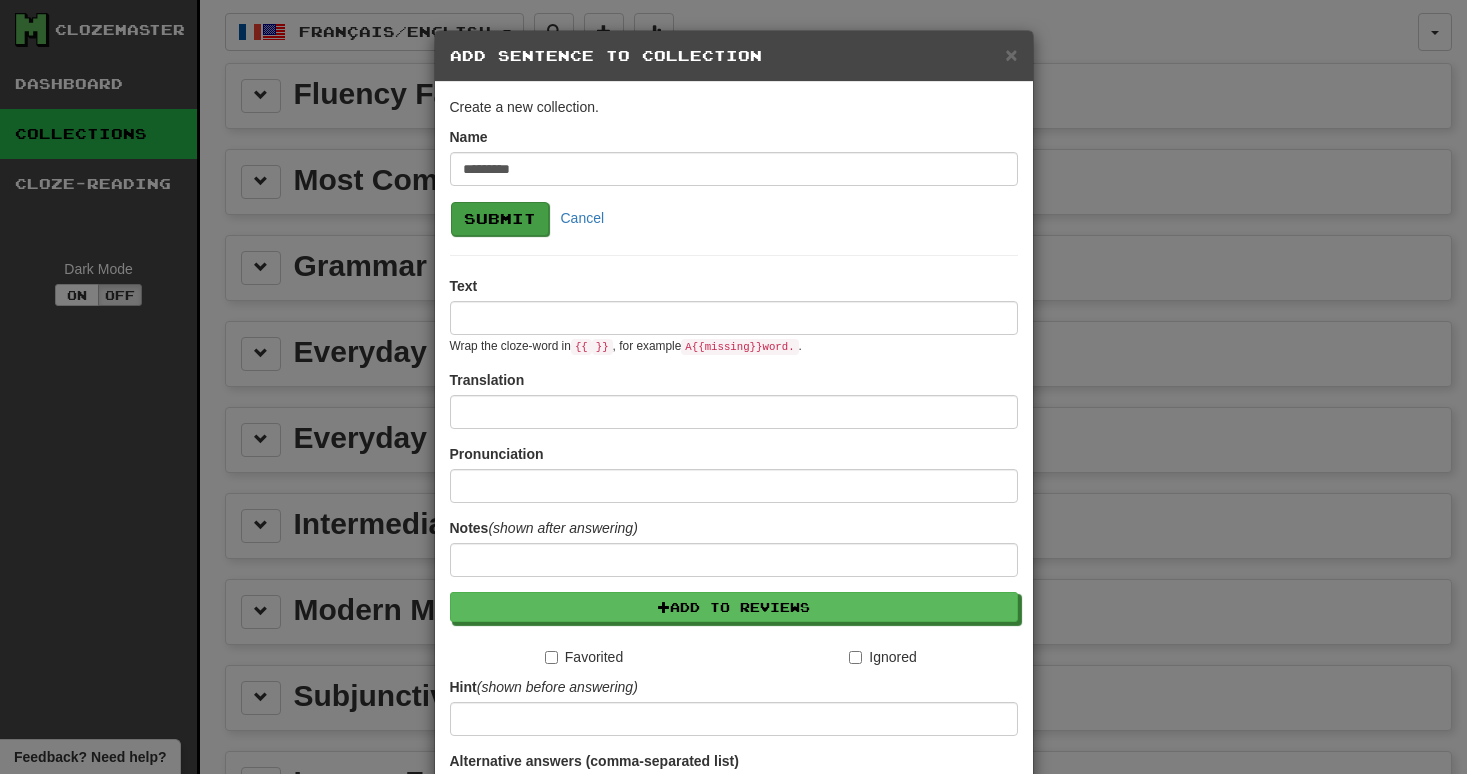 select on "*****" 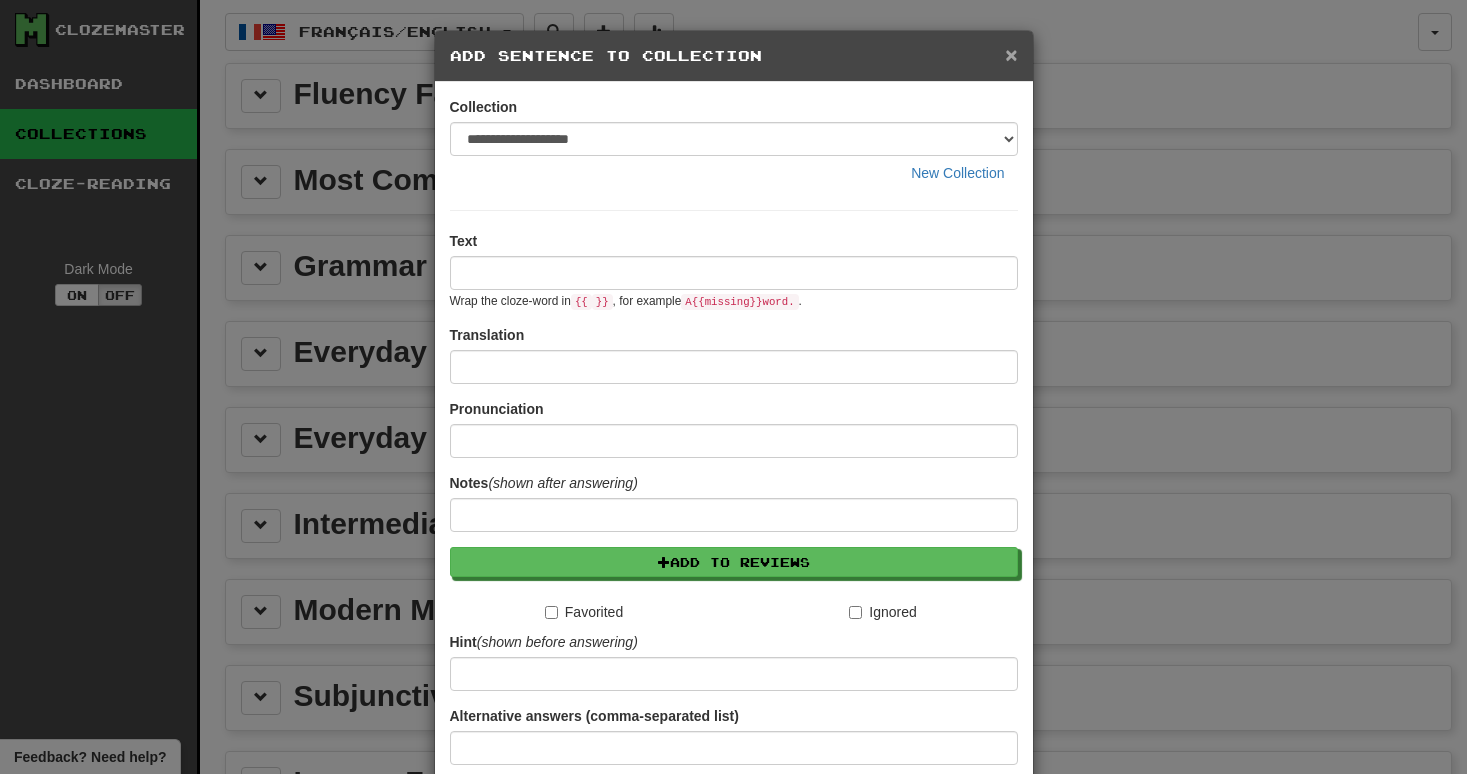 click on "×" at bounding box center (1011, 54) 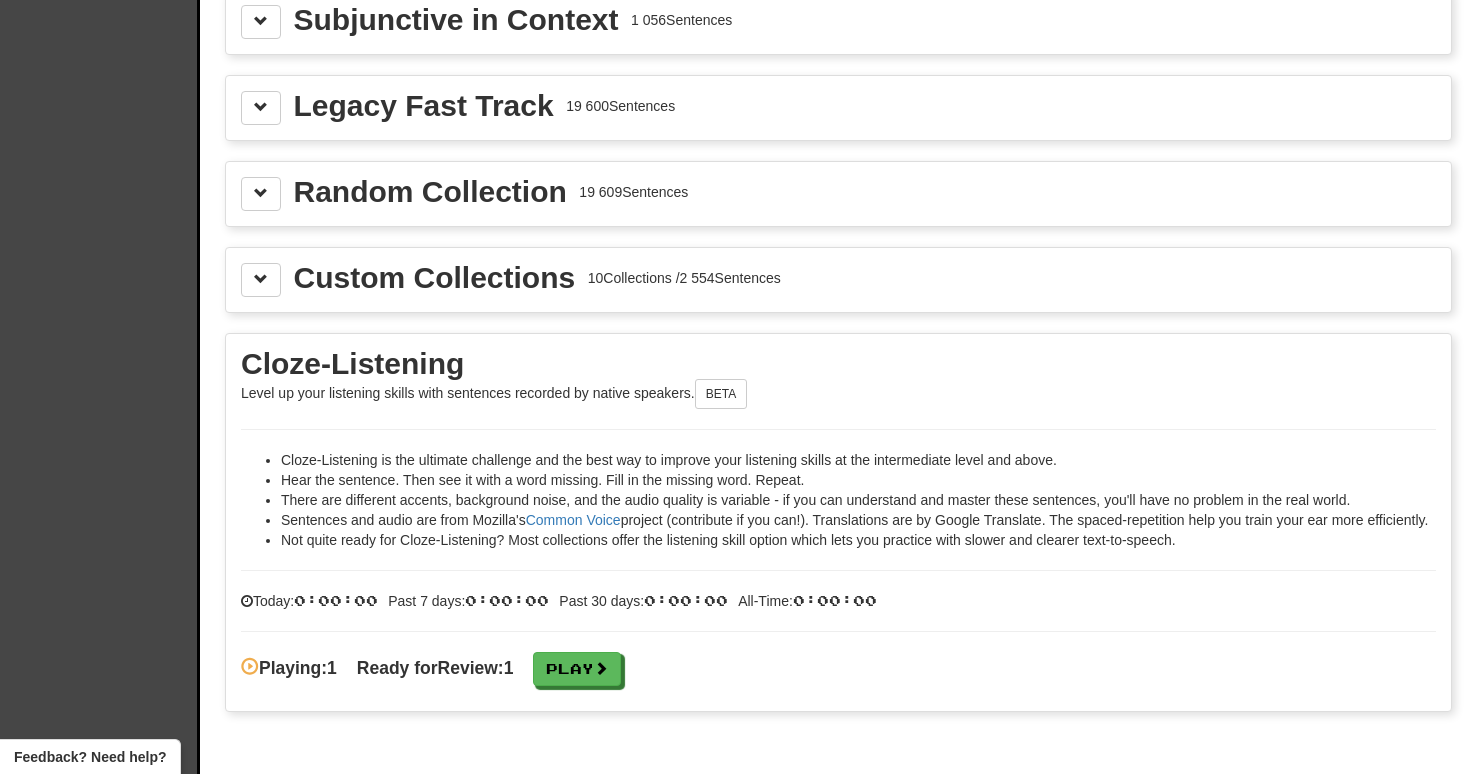 scroll, scrollTop: 813, scrollLeft: 0, axis: vertical 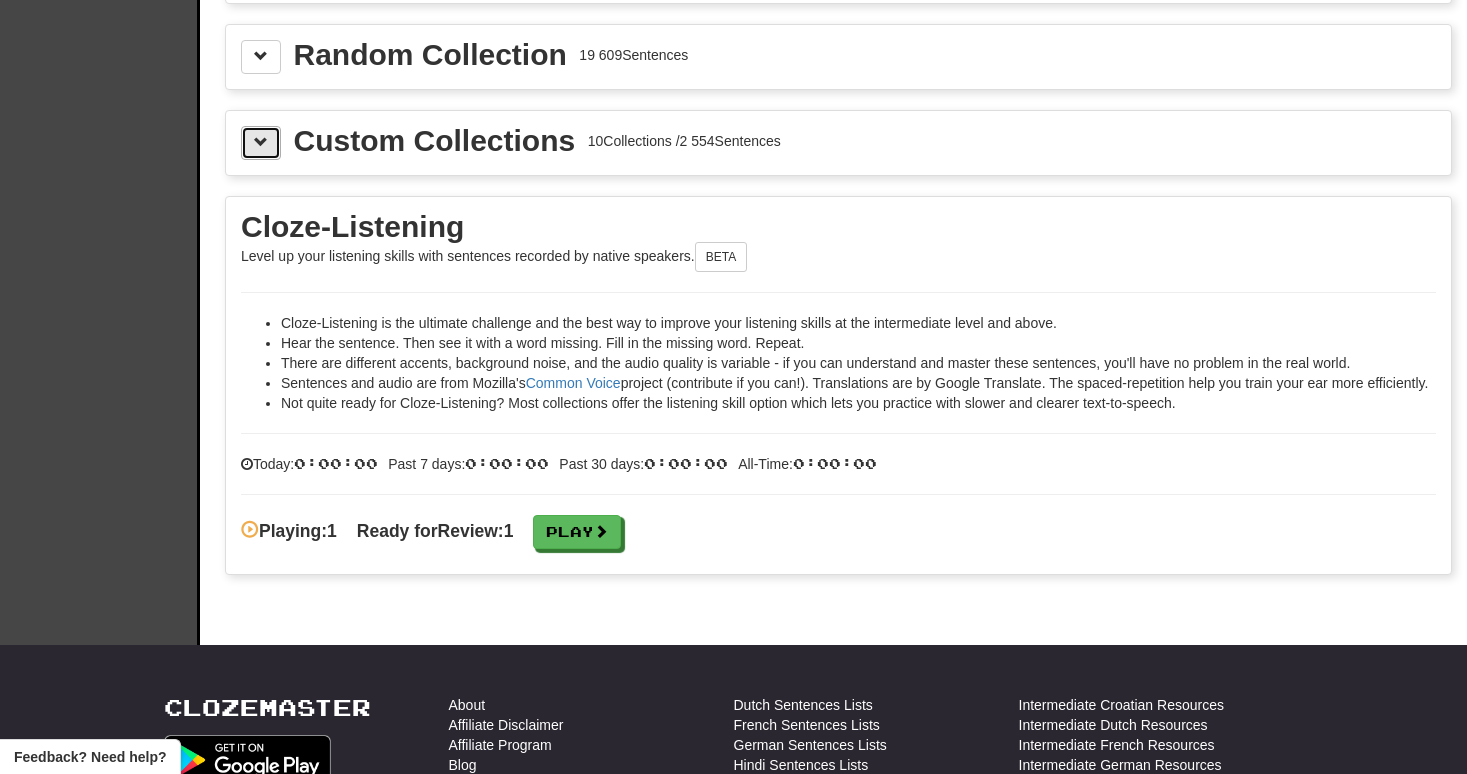 click at bounding box center (261, 143) 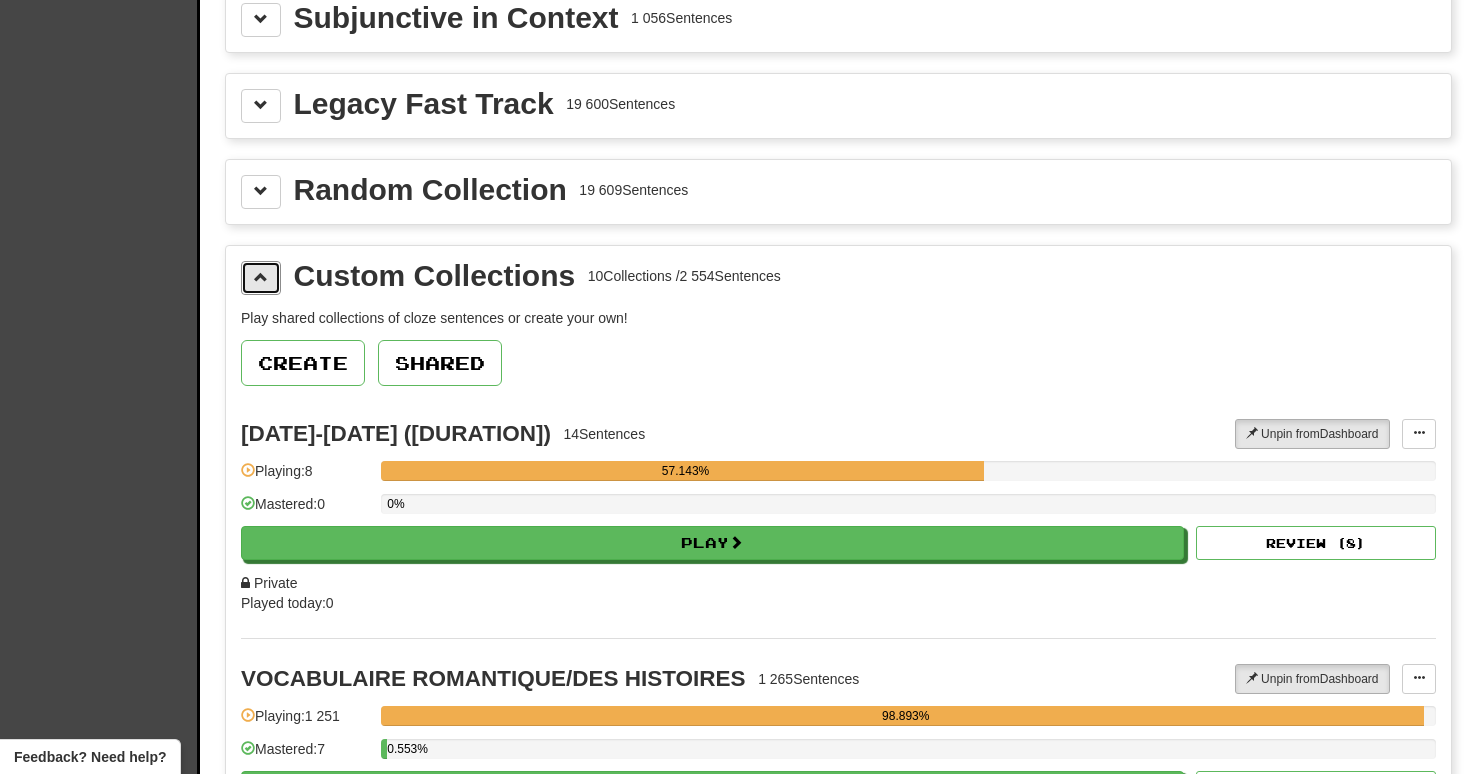 scroll, scrollTop: 593, scrollLeft: 0, axis: vertical 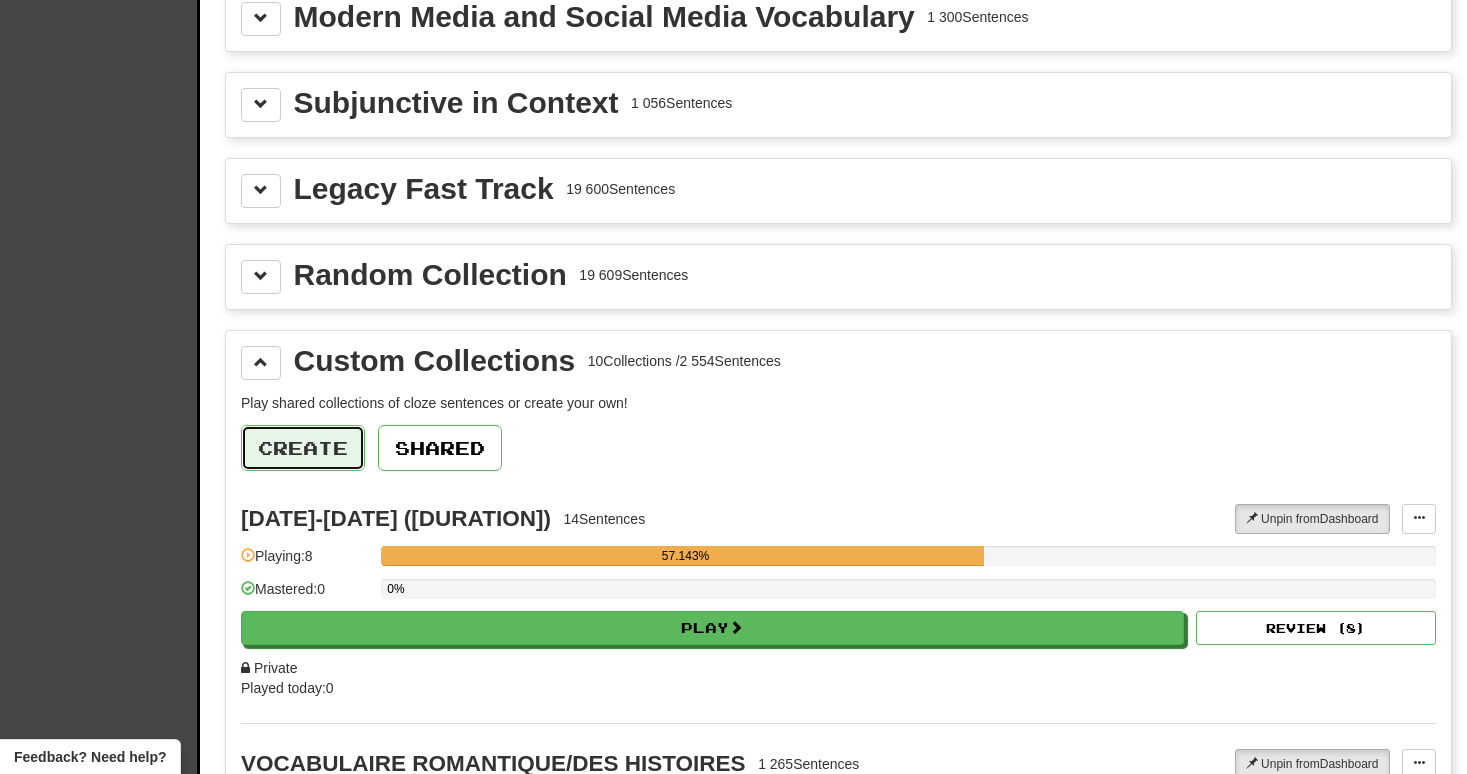 click on "Create" at bounding box center (303, 448) 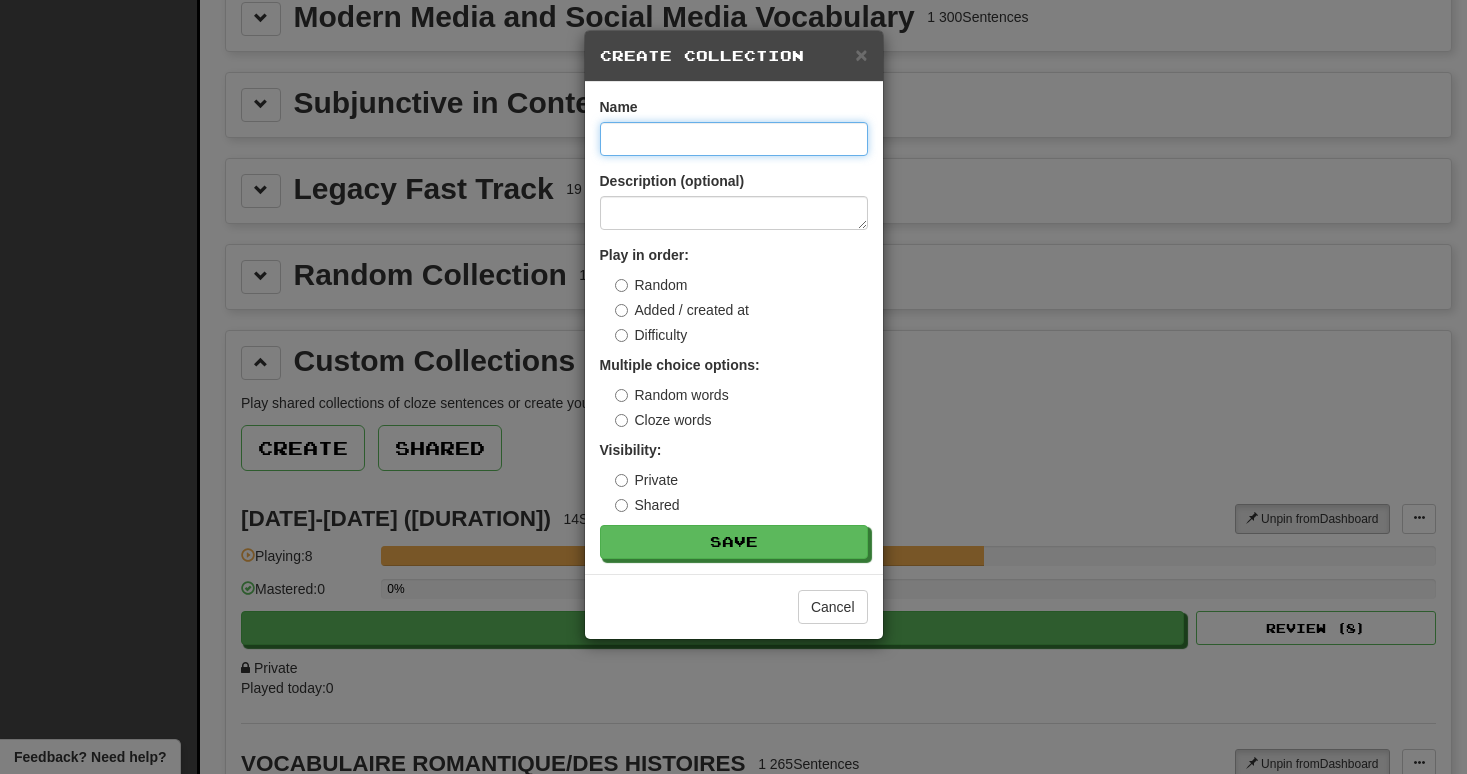 click at bounding box center [734, 139] 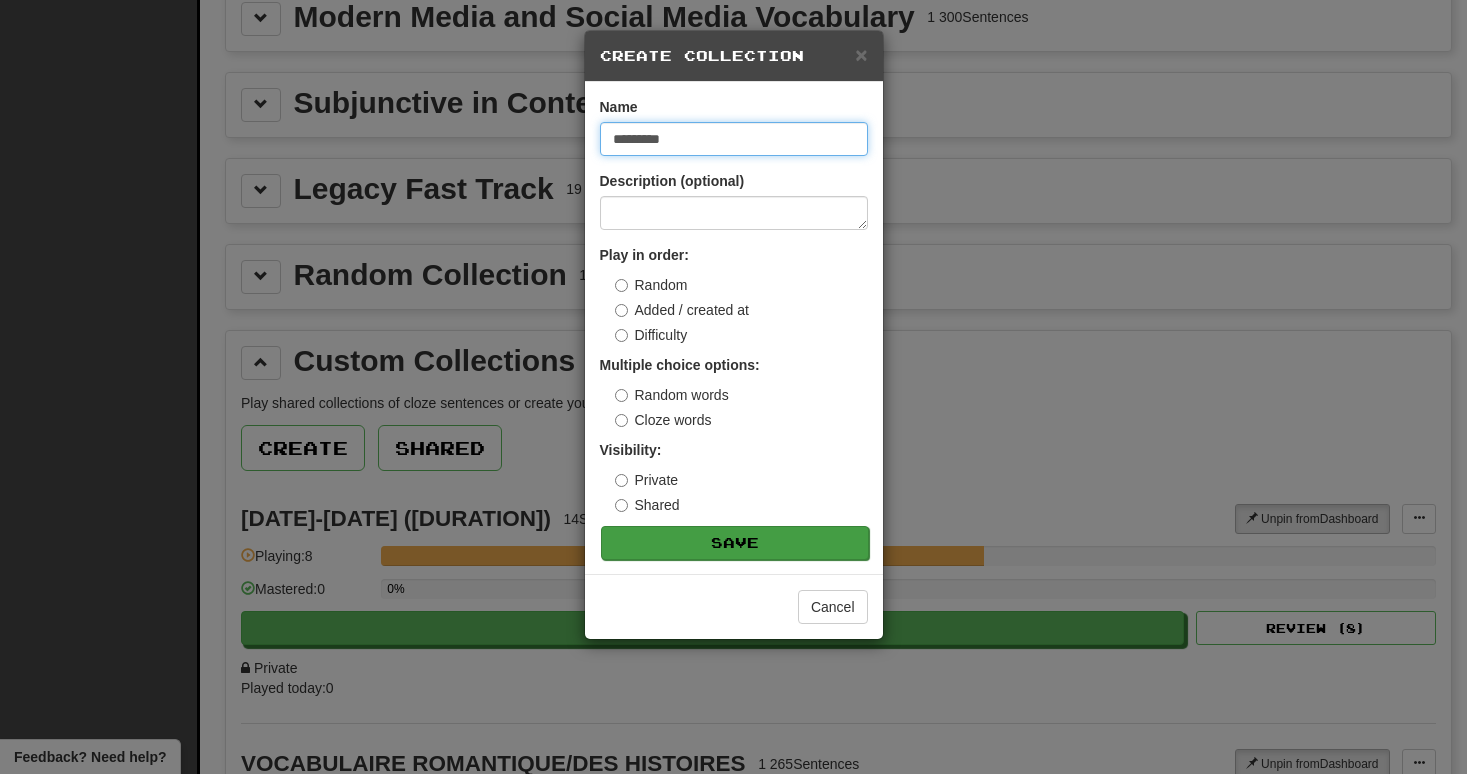 type on "*********" 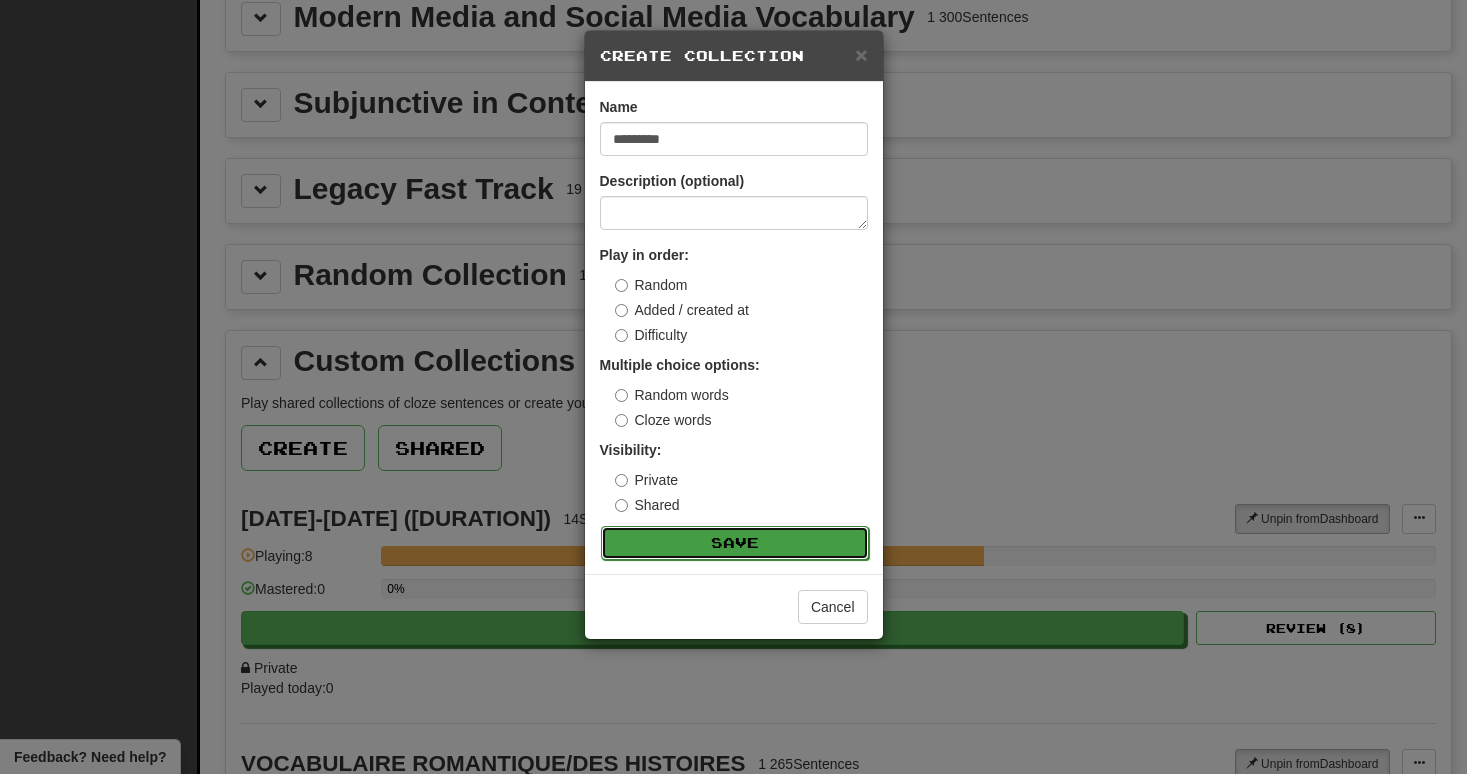 click on "Save" at bounding box center [735, 543] 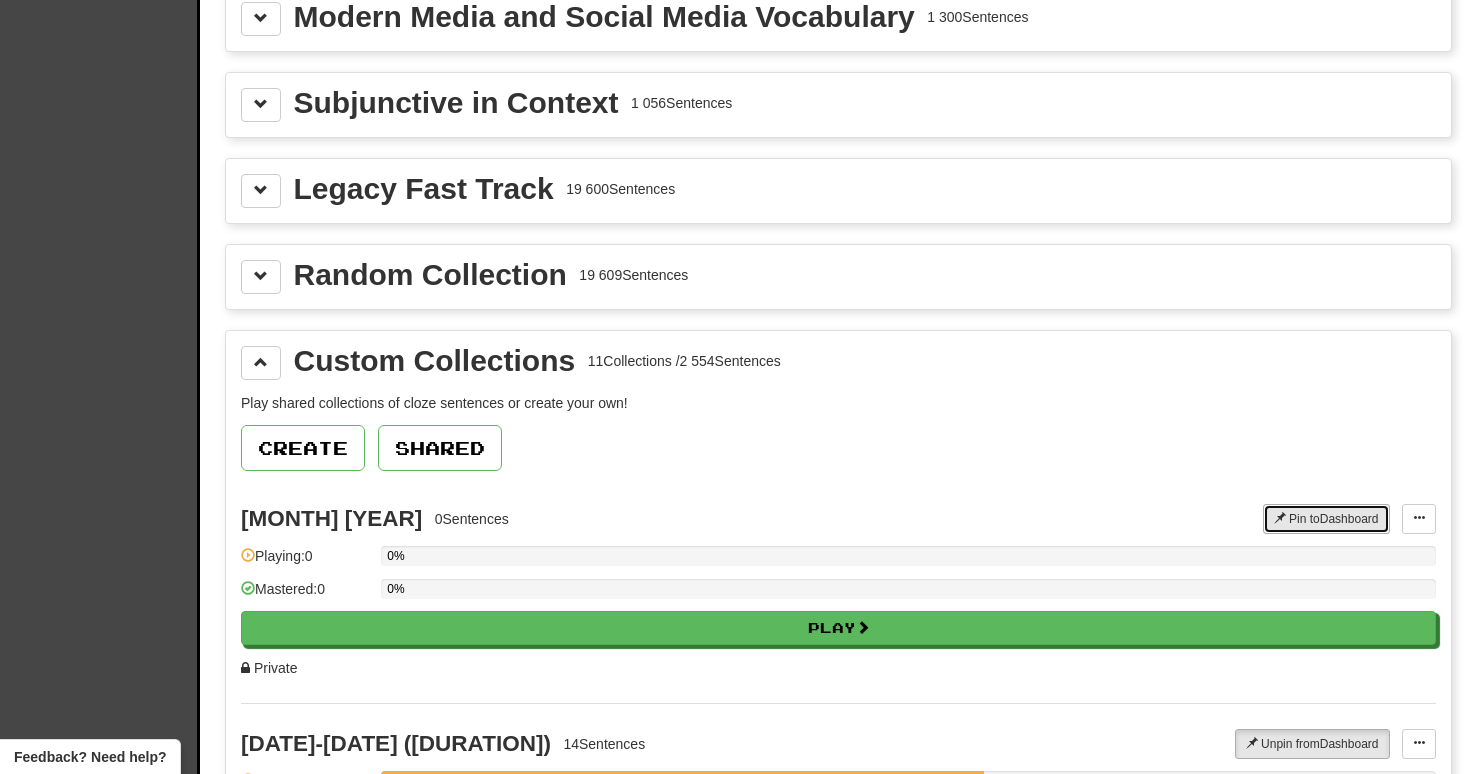click on "Pin to  Dashboard" at bounding box center [1326, 519] 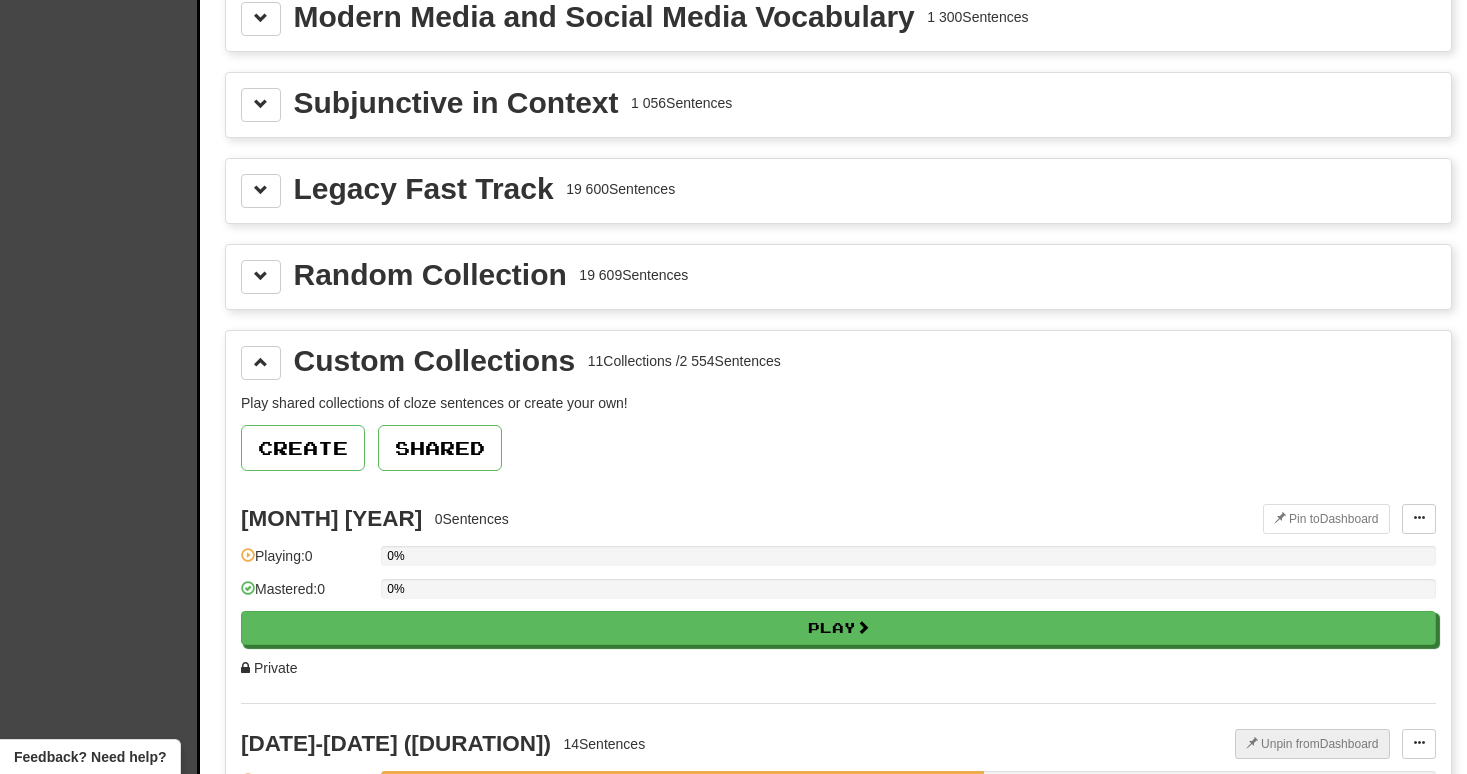 scroll, scrollTop: 0, scrollLeft: 0, axis: both 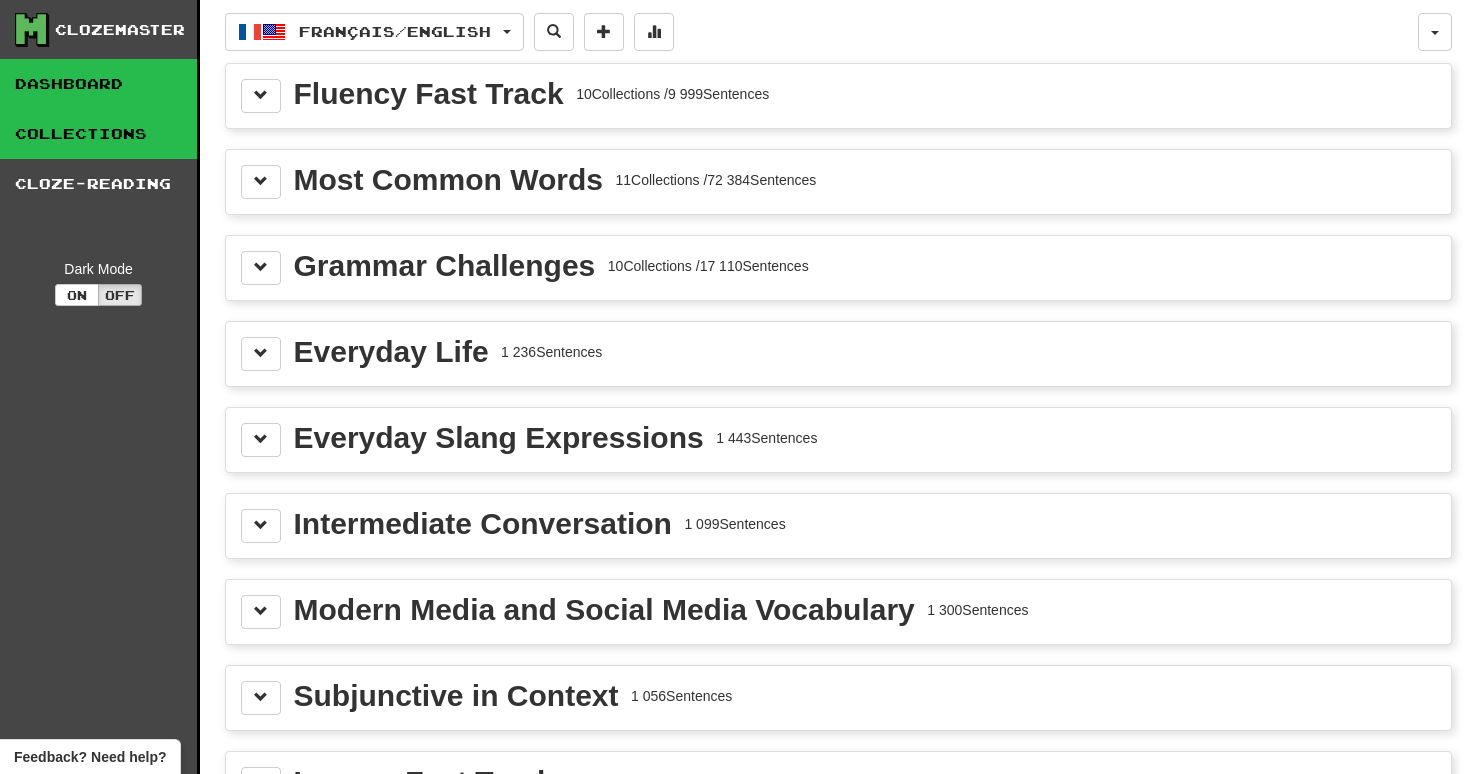 click on "Dashboard" at bounding box center [98, 84] 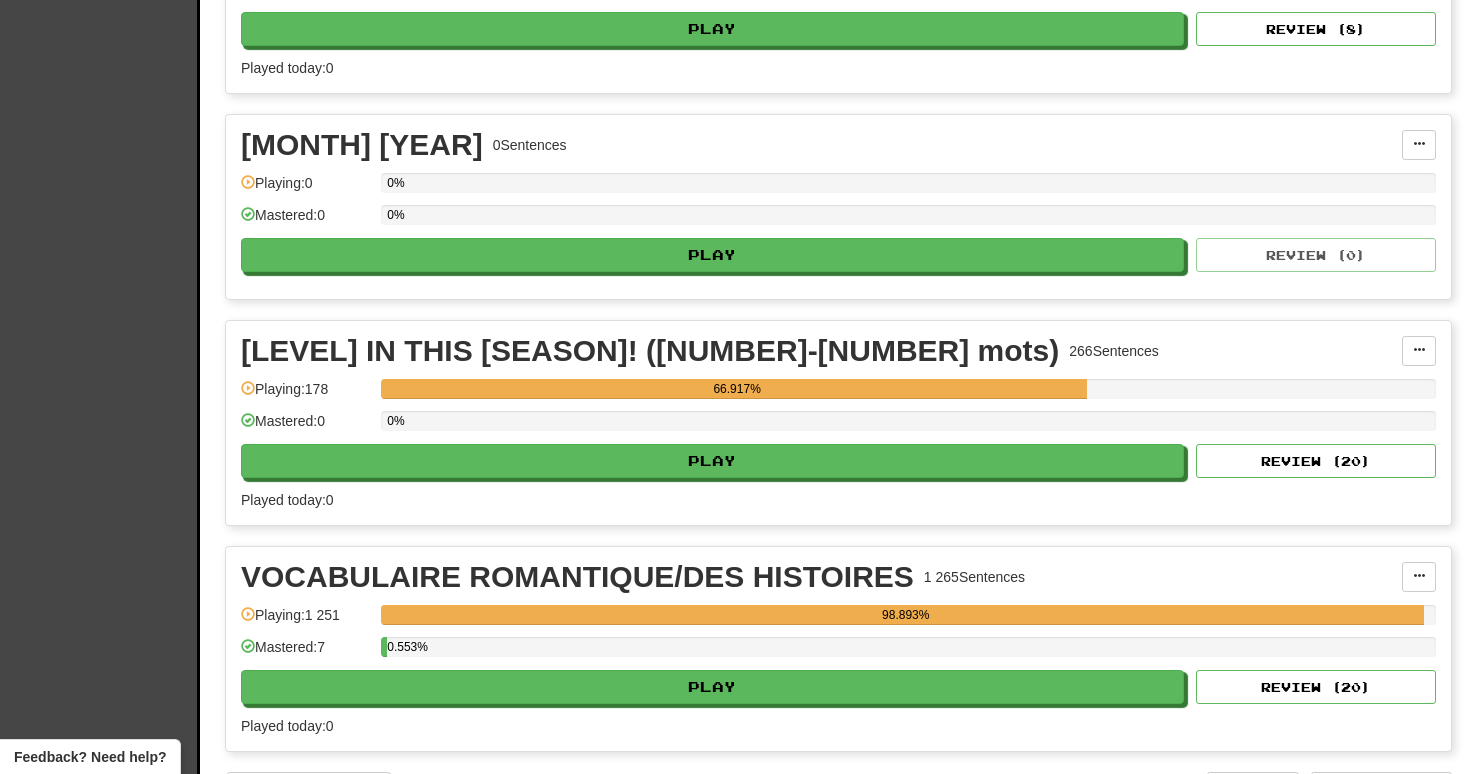 scroll, scrollTop: 763, scrollLeft: 0, axis: vertical 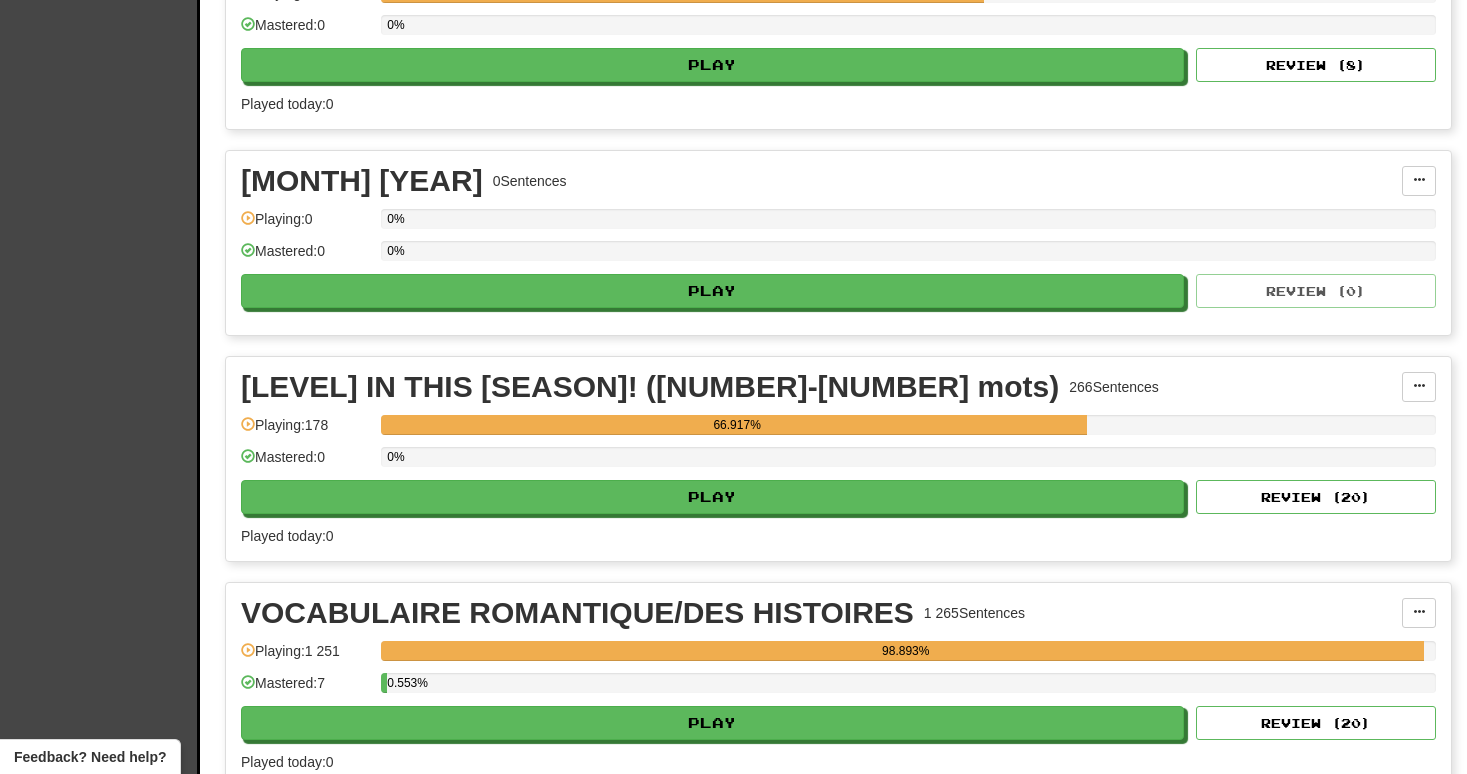 click on "[MONTH] [YEAR] 0 Sentences" at bounding box center [821, 181] 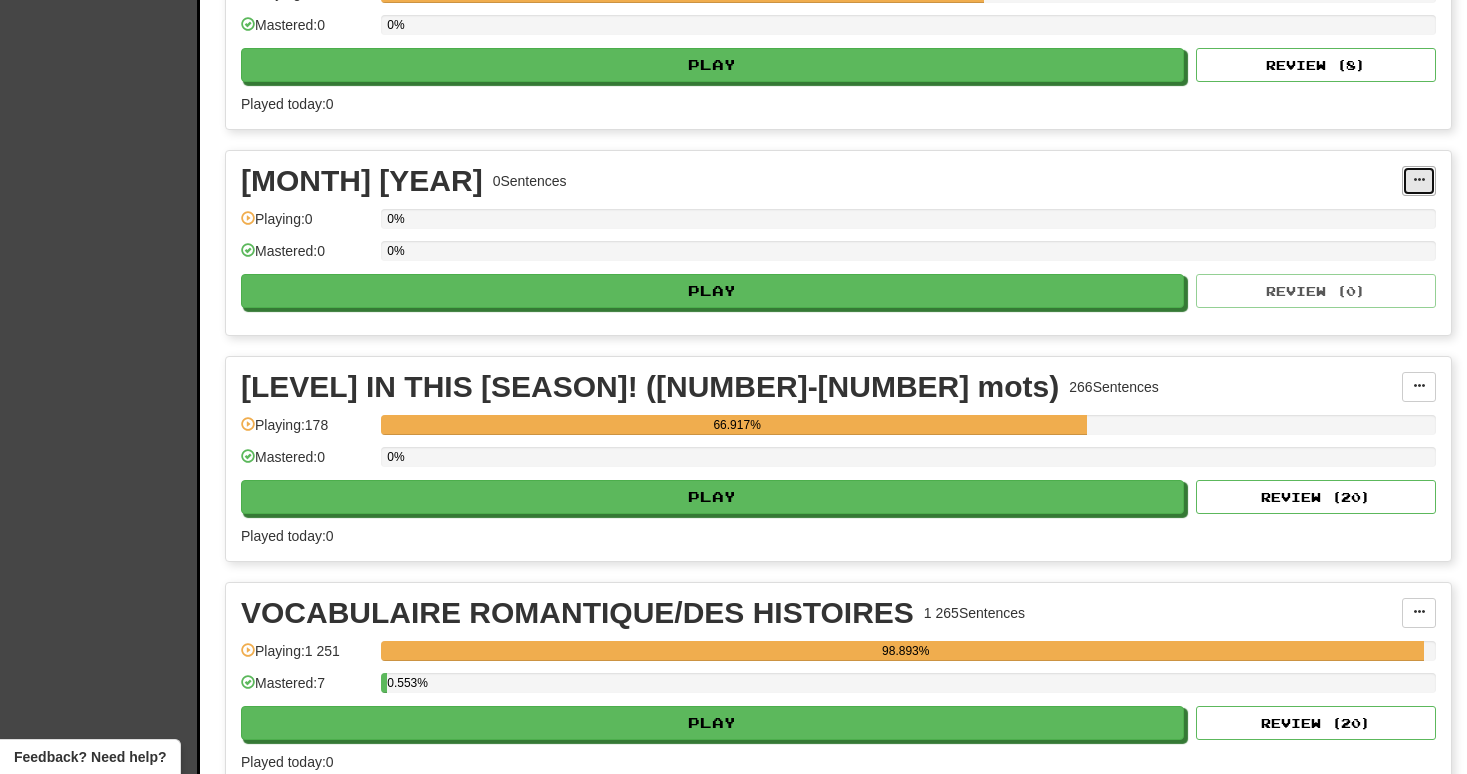 click at bounding box center (1419, 180) 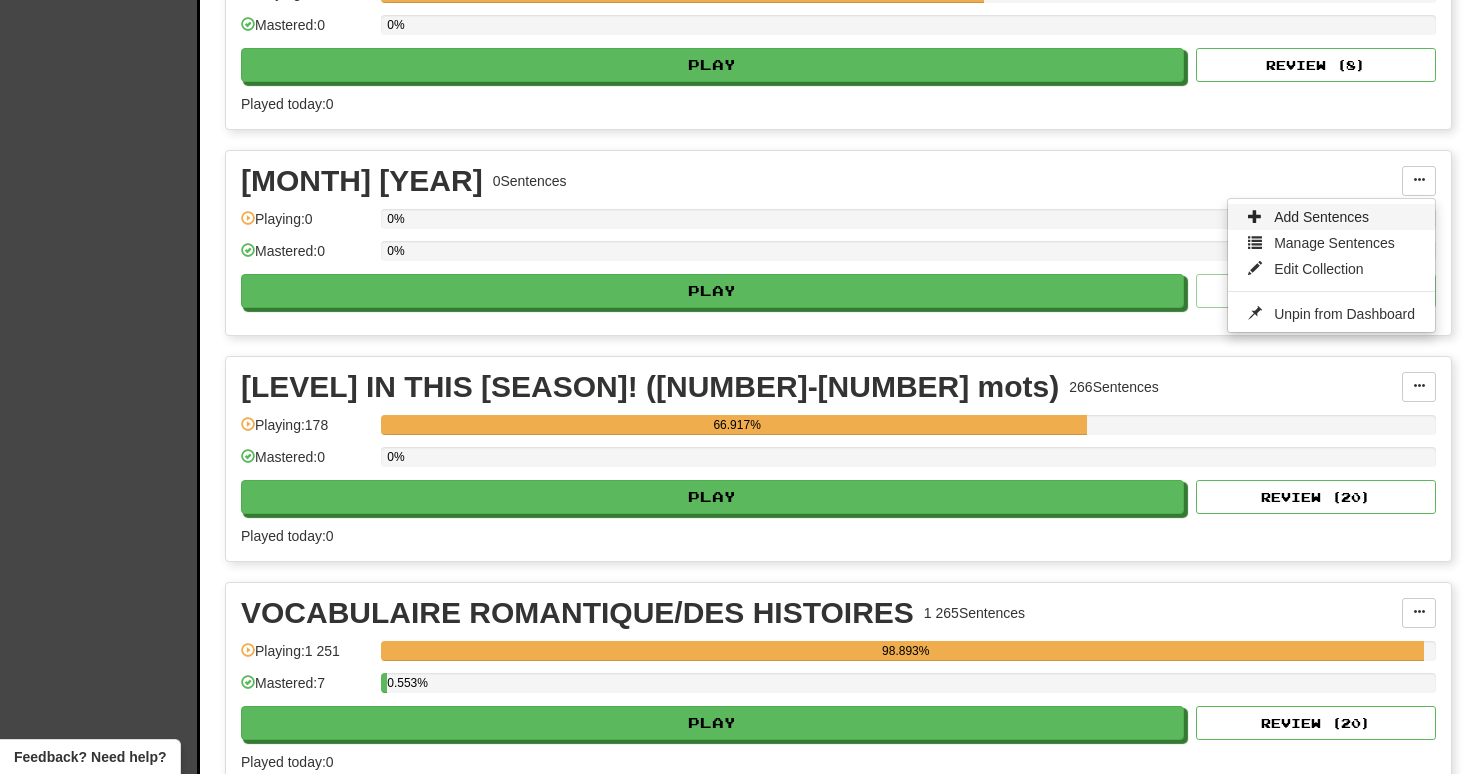click on "Add Sentences" at bounding box center [1321, 217] 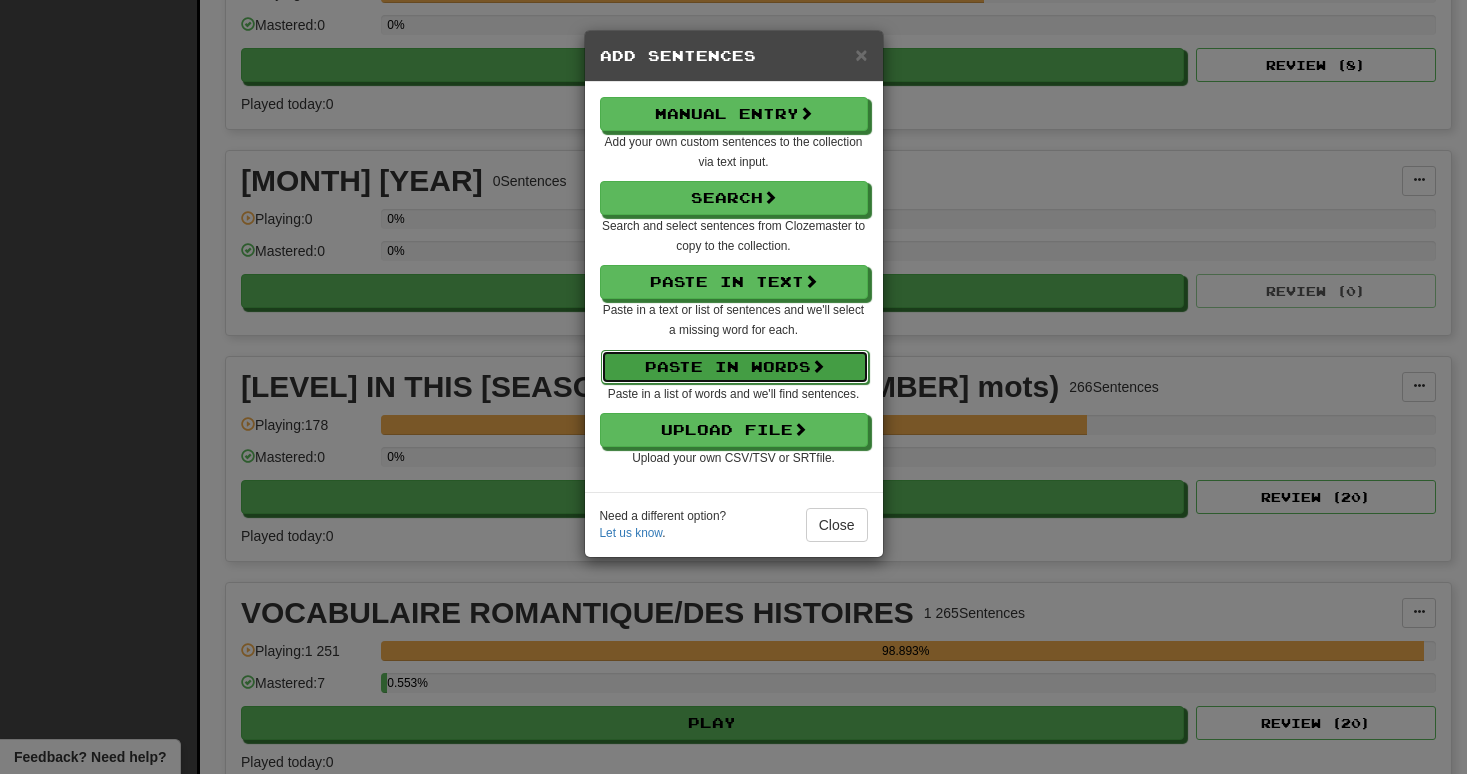 click on "Paste in Words" at bounding box center [735, 367] 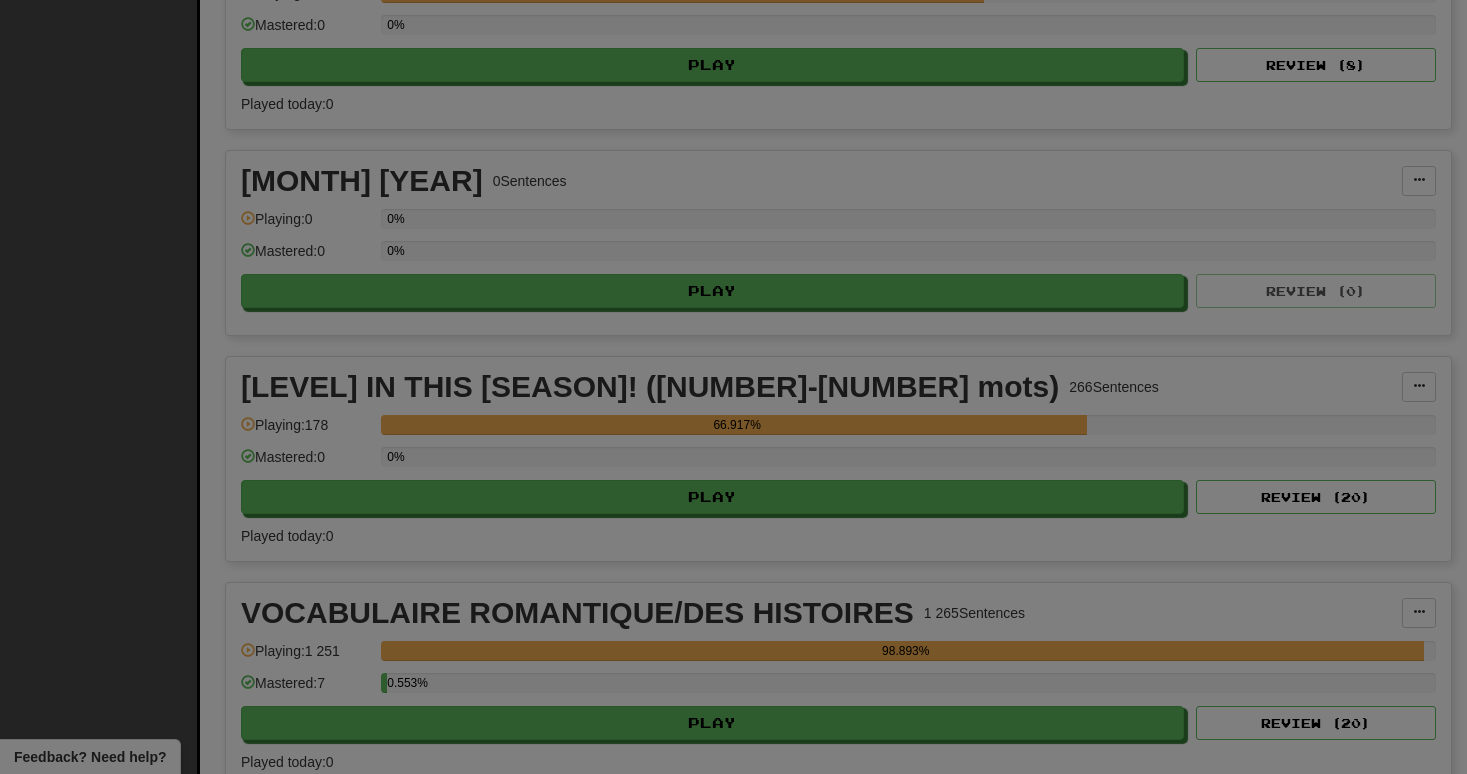 select on "*" 